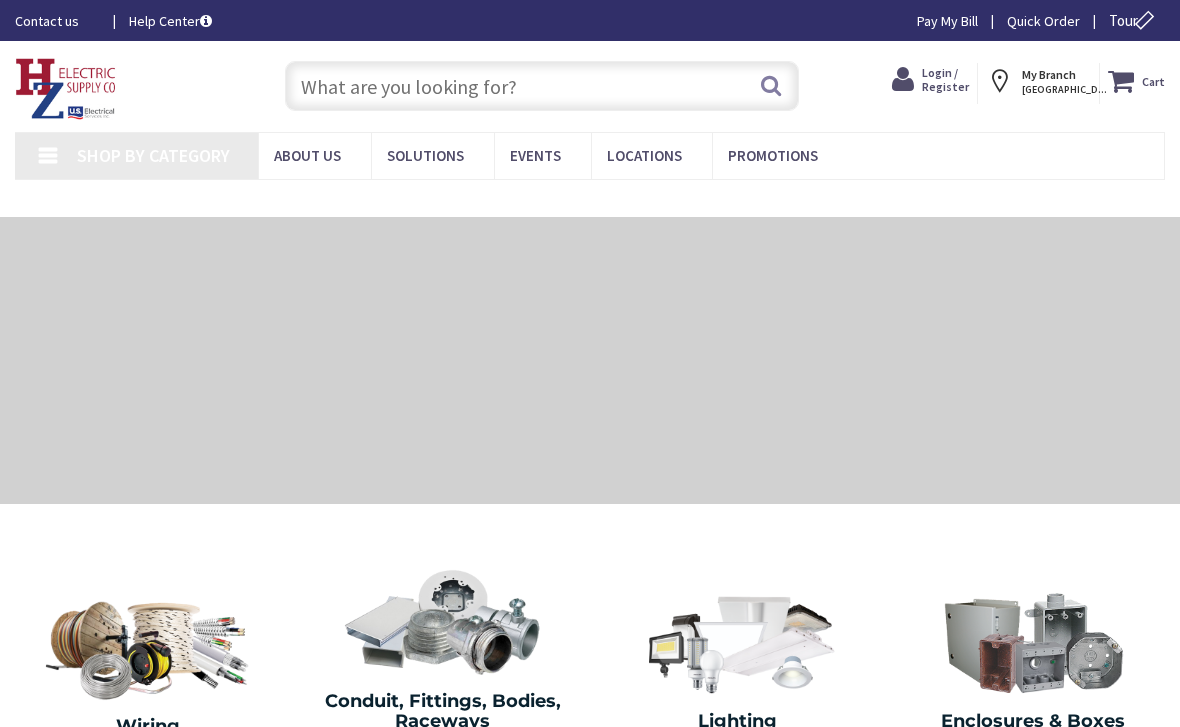 scroll, scrollTop: 0, scrollLeft: 0, axis: both 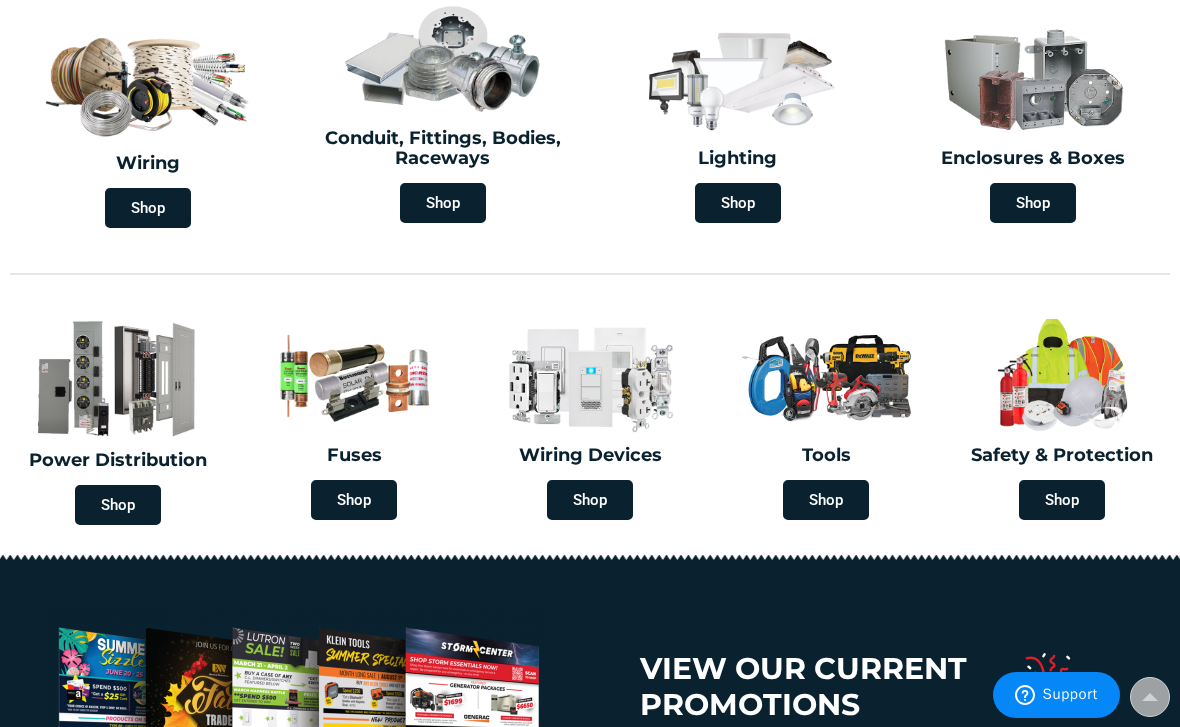 click on "Shop" at bounding box center (1033, 203) 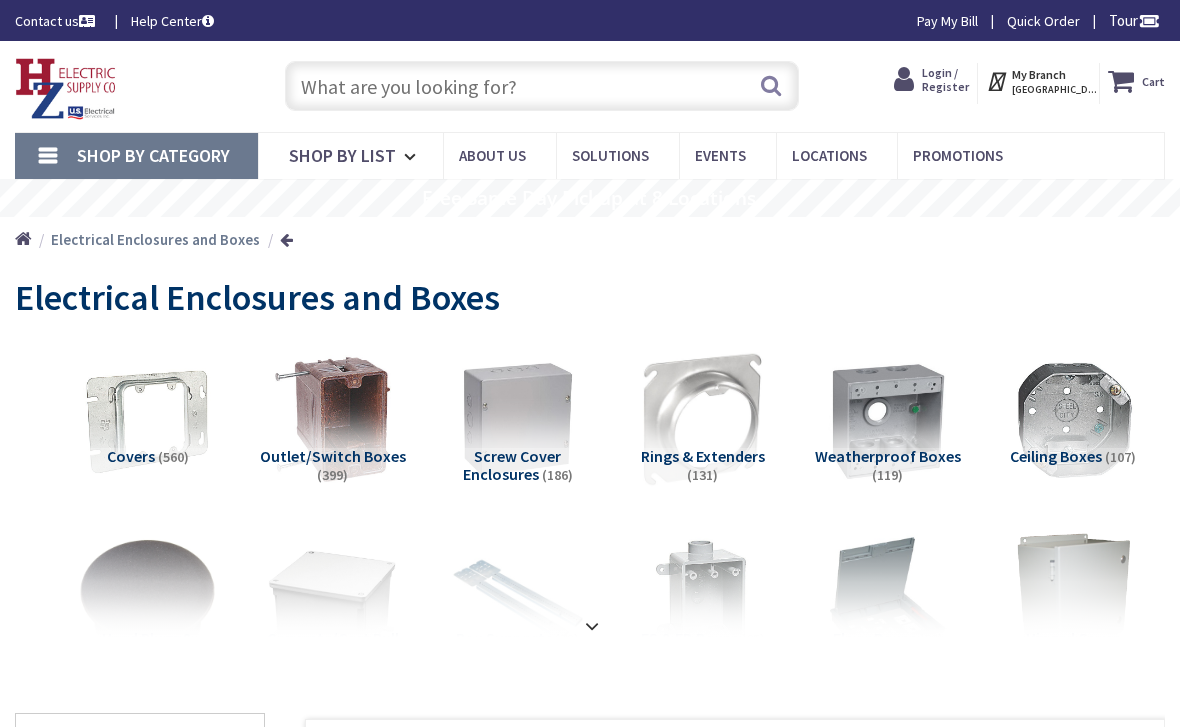 scroll, scrollTop: 0, scrollLeft: 0, axis: both 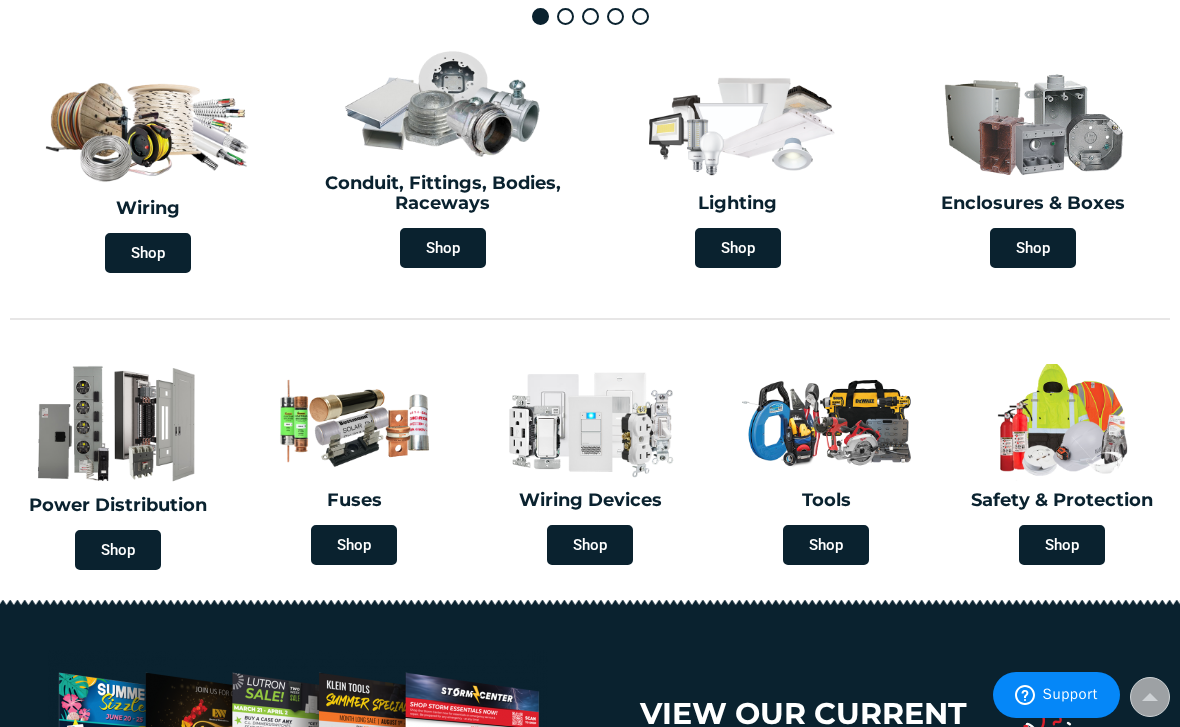 click on "Shop" at bounding box center (443, 248) 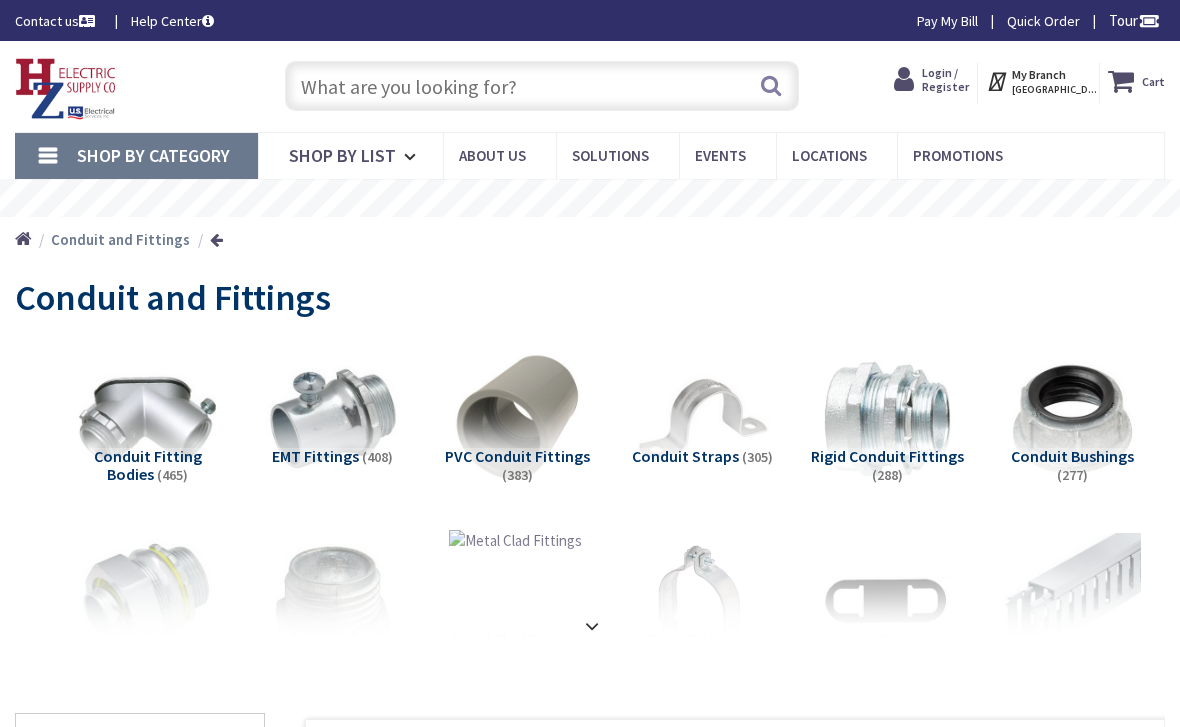 scroll, scrollTop: 0, scrollLeft: 0, axis: both 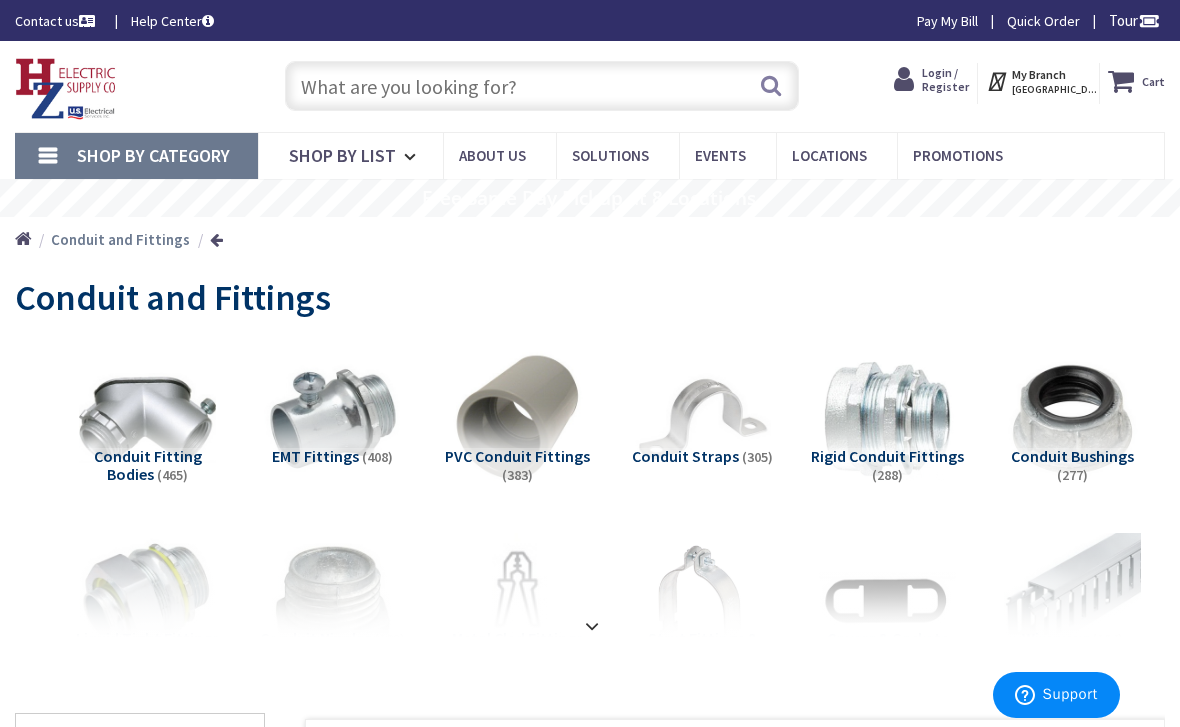 click at bounding box center (592, 618) 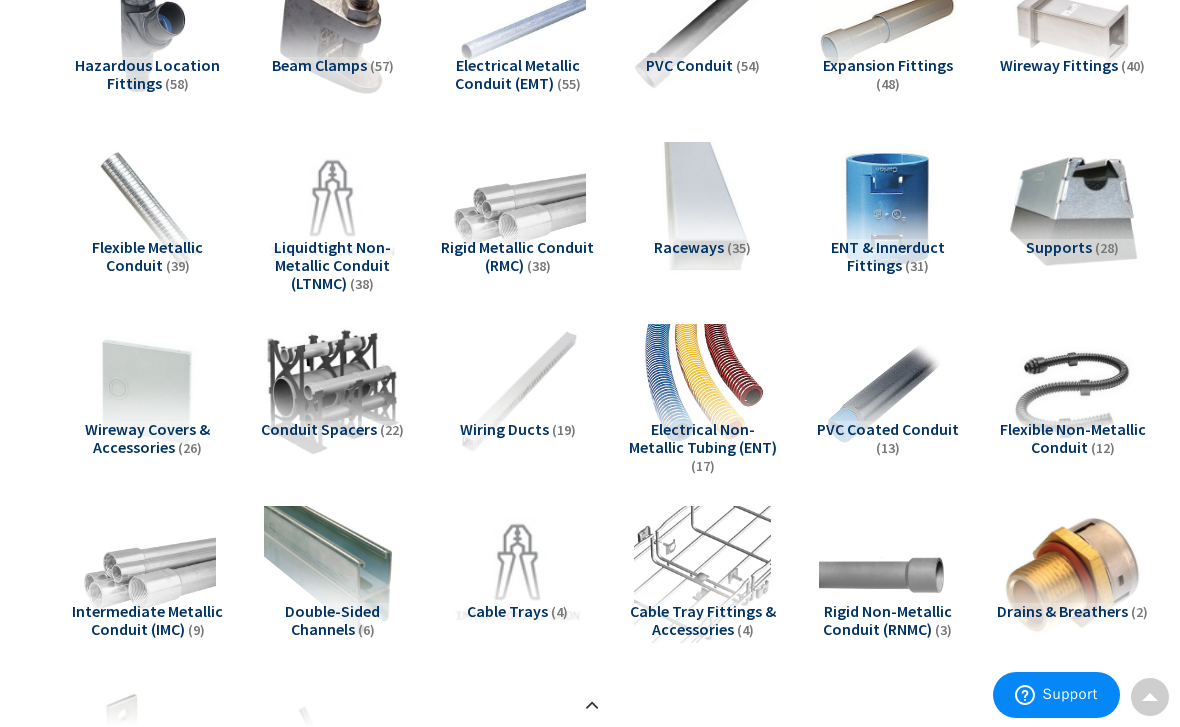 scroll, scrollTop: 1121, scrollLeft: 0, axis: vertical 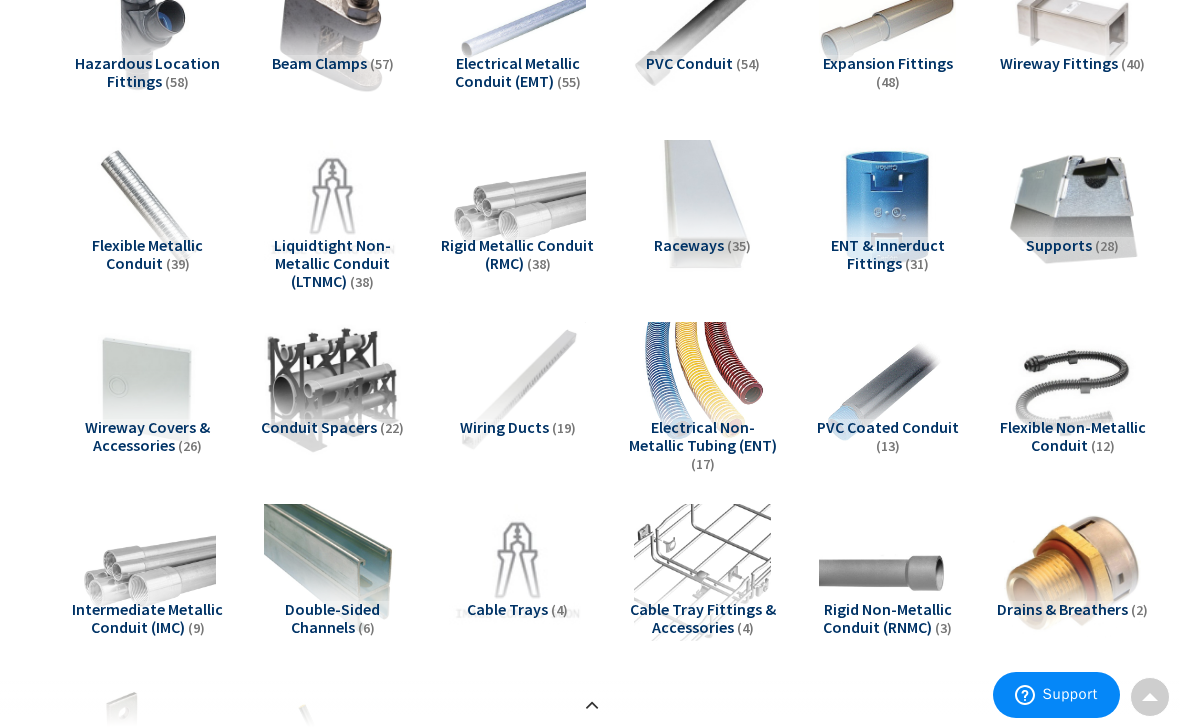 click on "Wireway Covers & Accessories" at bounding box center [147, 436] 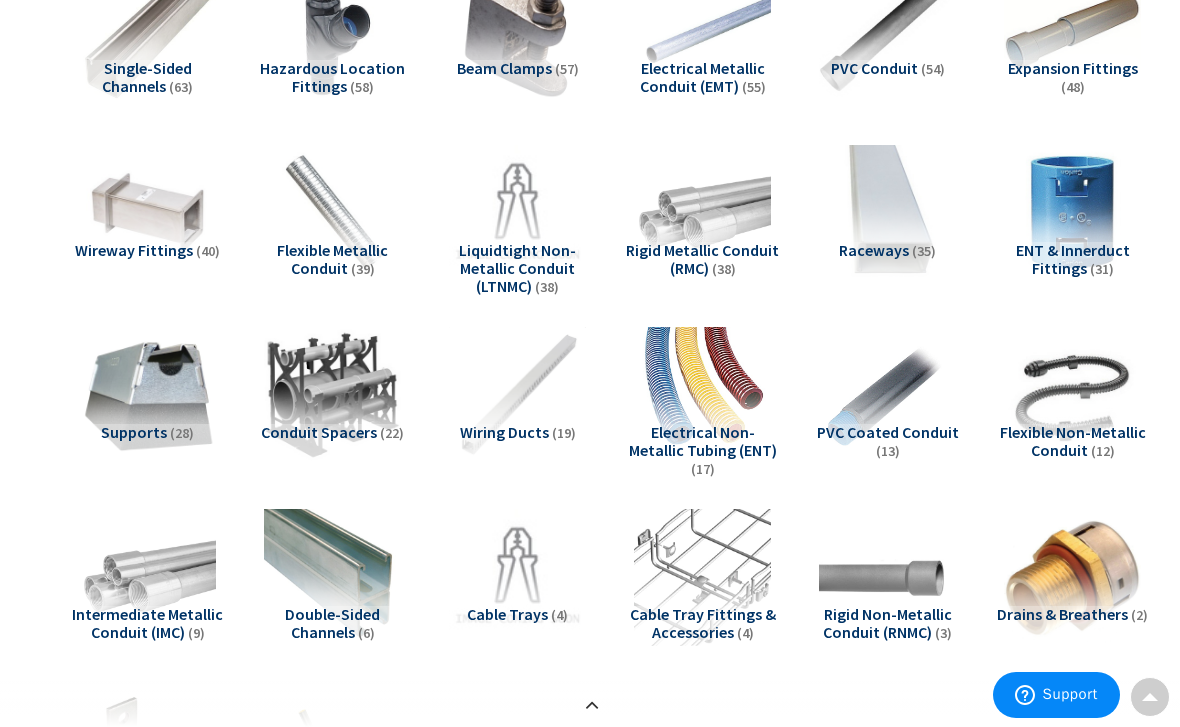 scroll, scrollTop: 1115, scrollLeft: 0, axis: vertical 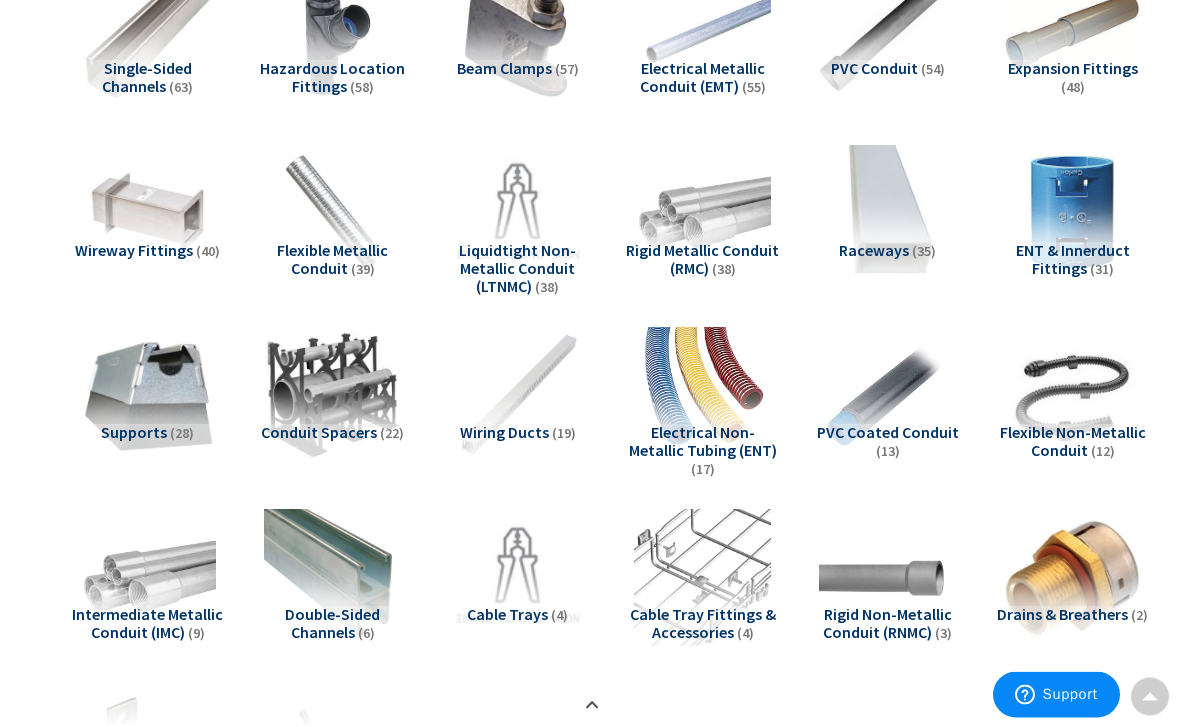 click on "Raceways" at bounding box center [874, 251] 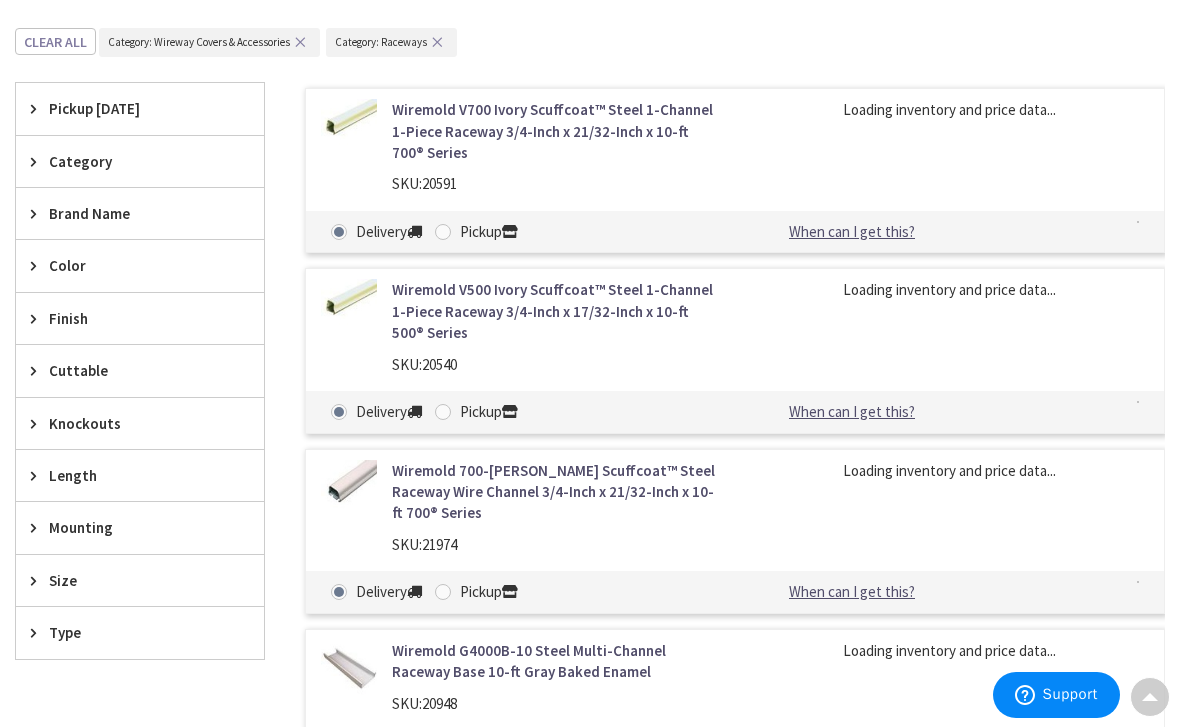 scroll, scrollTop: 2022, scrollLeft: 0, axis: vertical 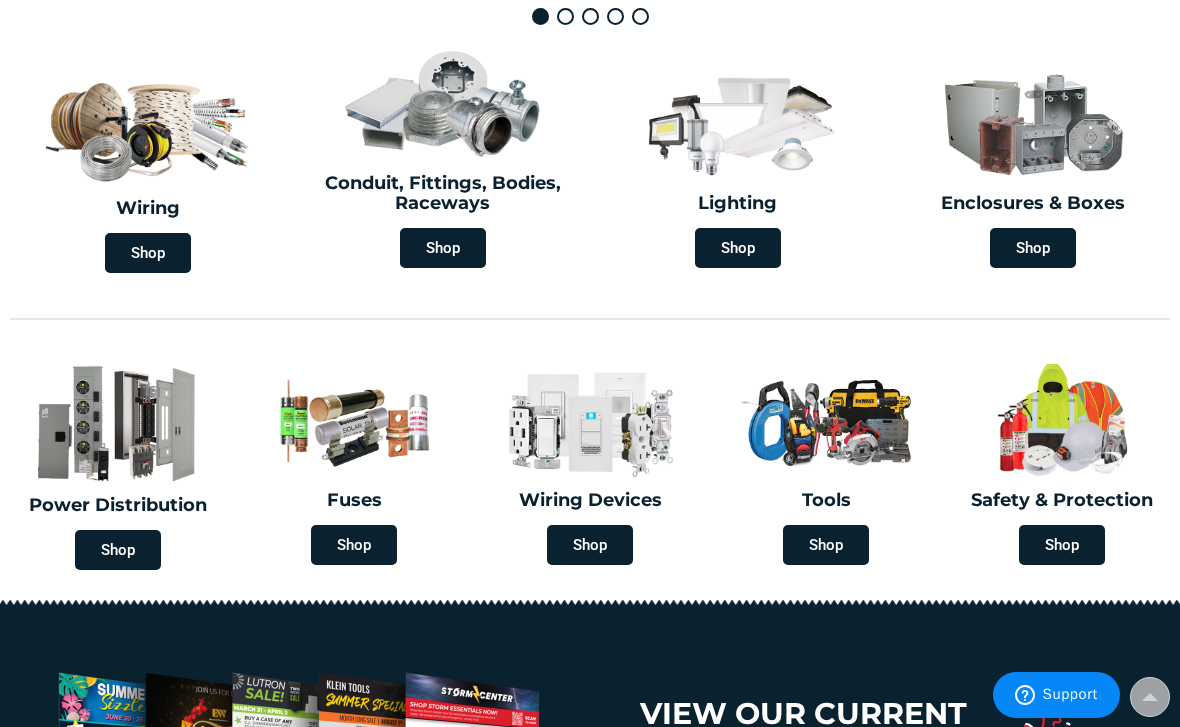 click on "Shop" at bounding box center (443, 248) 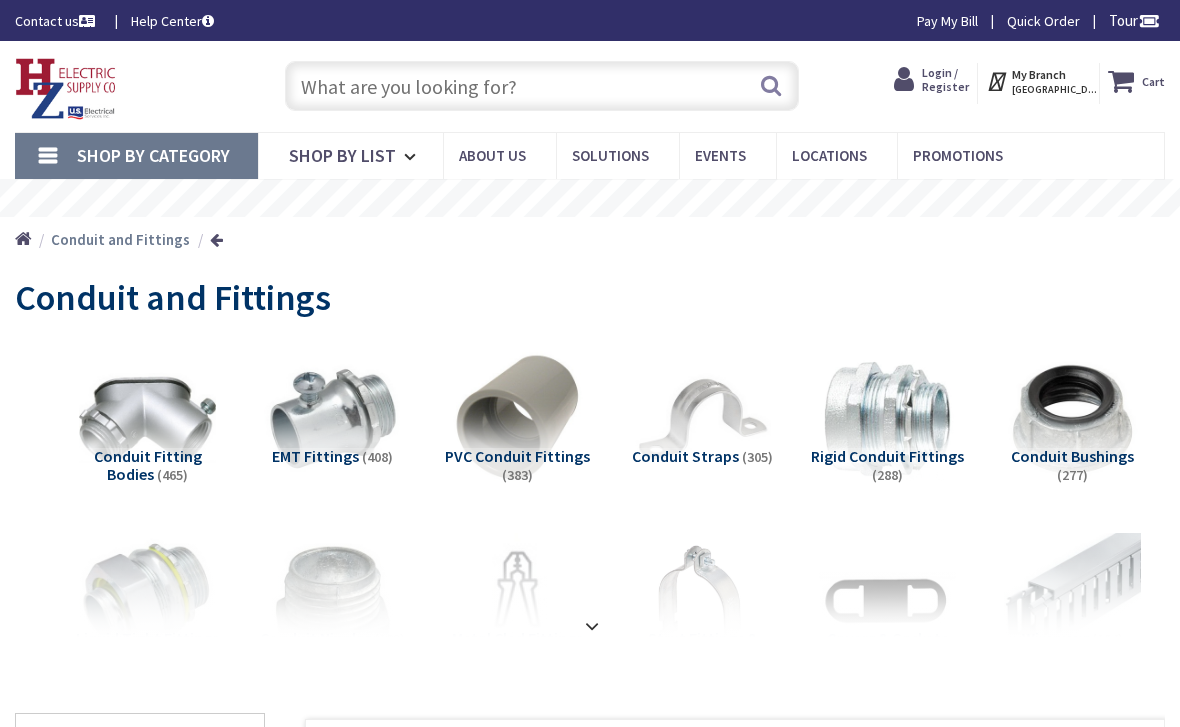scroll, scrollTop: 0, scrollLeft: 0, axis: both 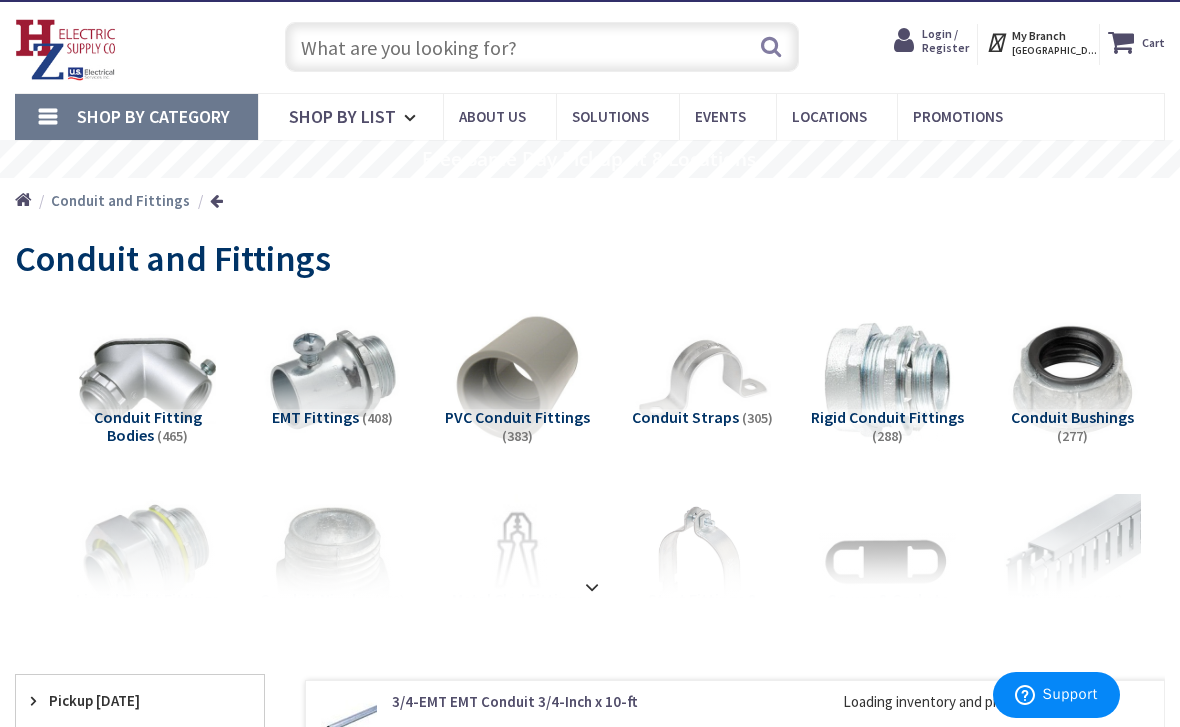 click at bounding box center (592, 587) 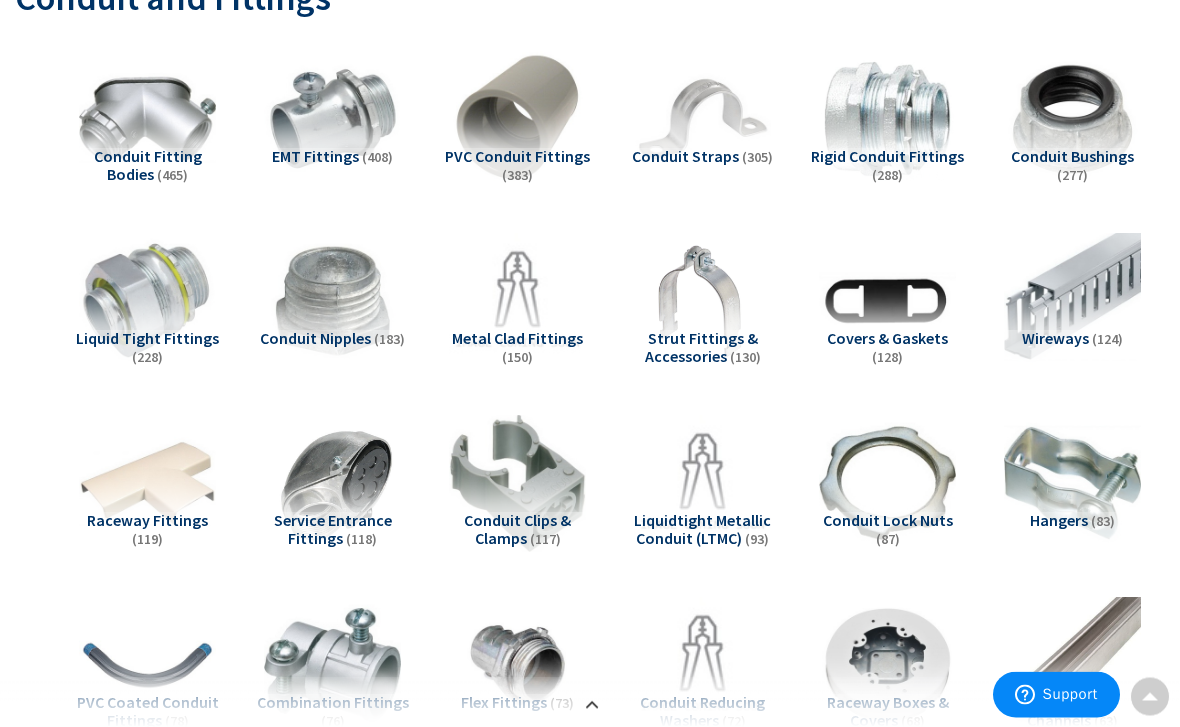 scroll, scrollTop: 300, scrollLeft: 0, axis: vertical 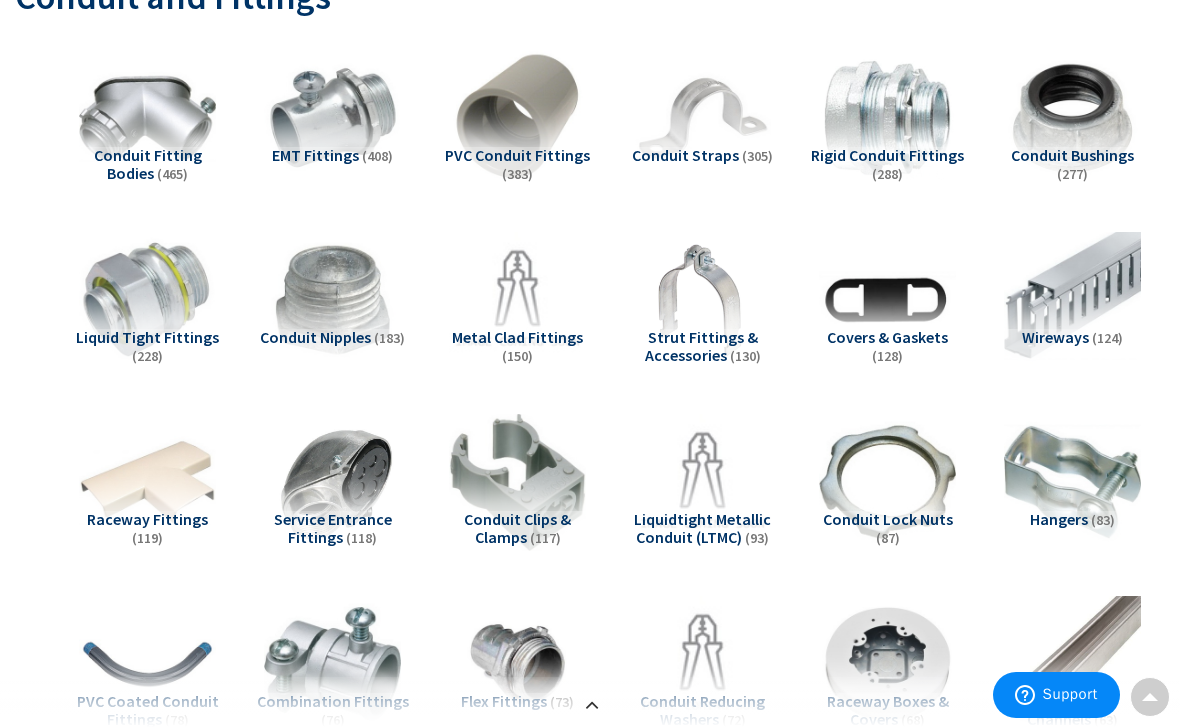 click on "Wireways" at bounding box center (1055, 337) 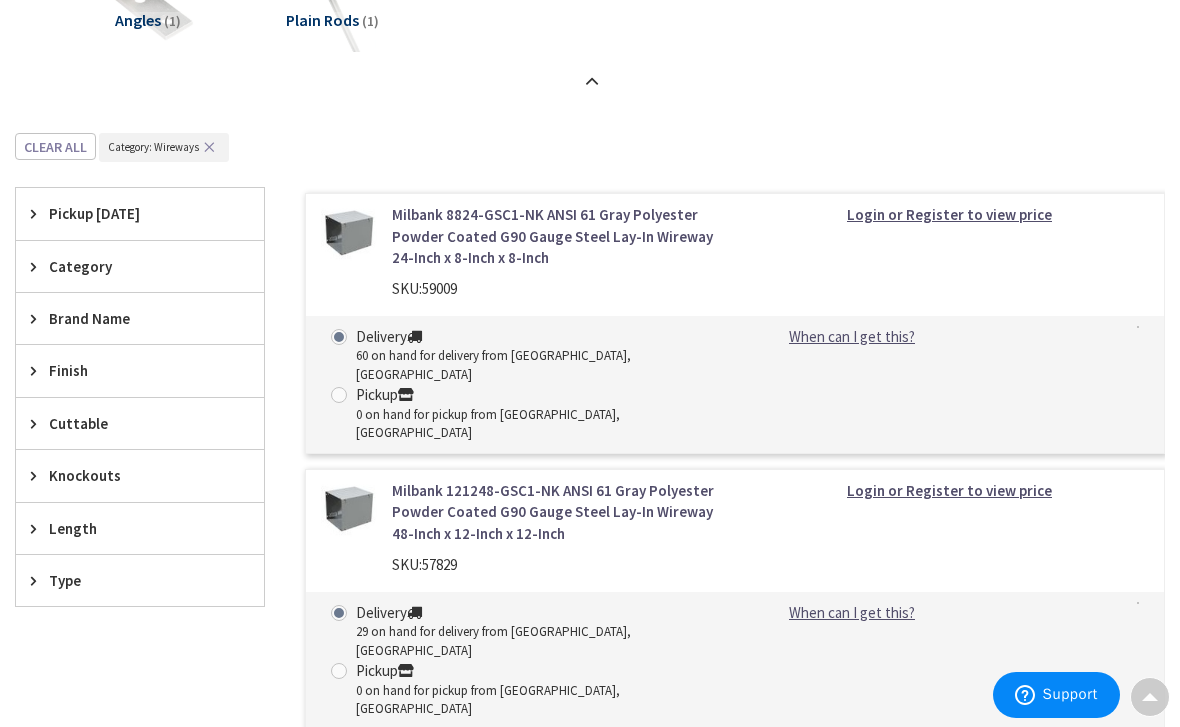 scroll, scrollTop: 1896, scrollLeft: 0, axis: vertical 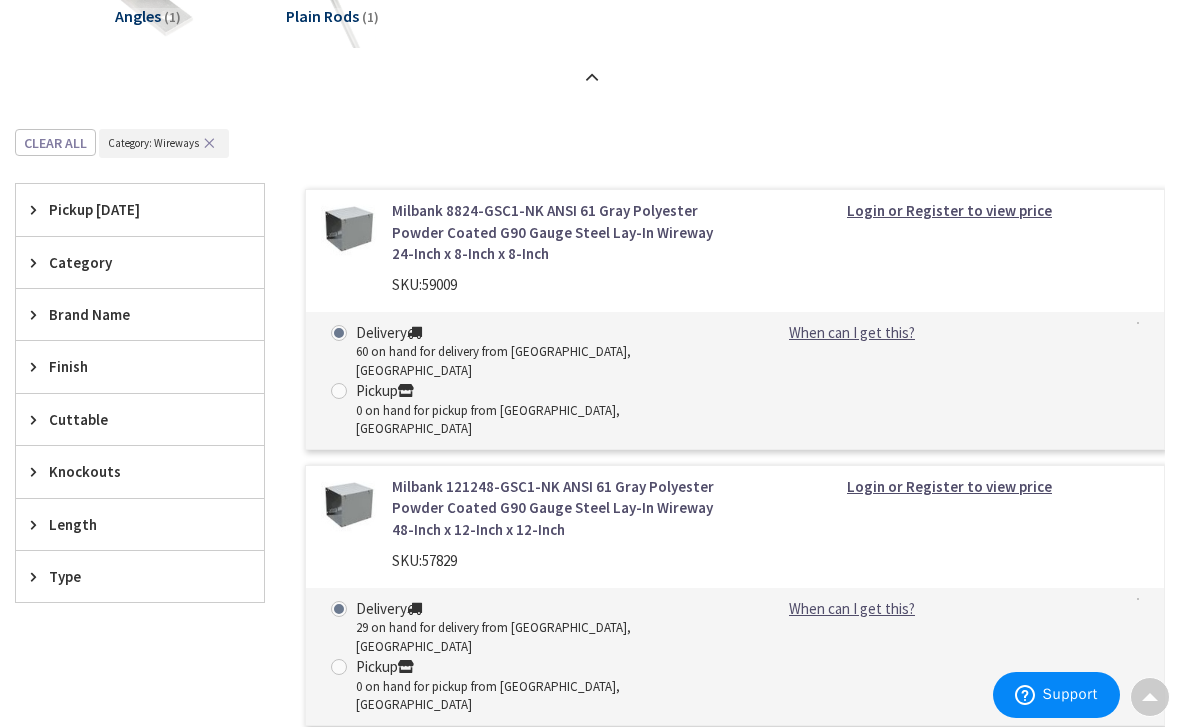 click on "Category" at bounding box center (130, 262) 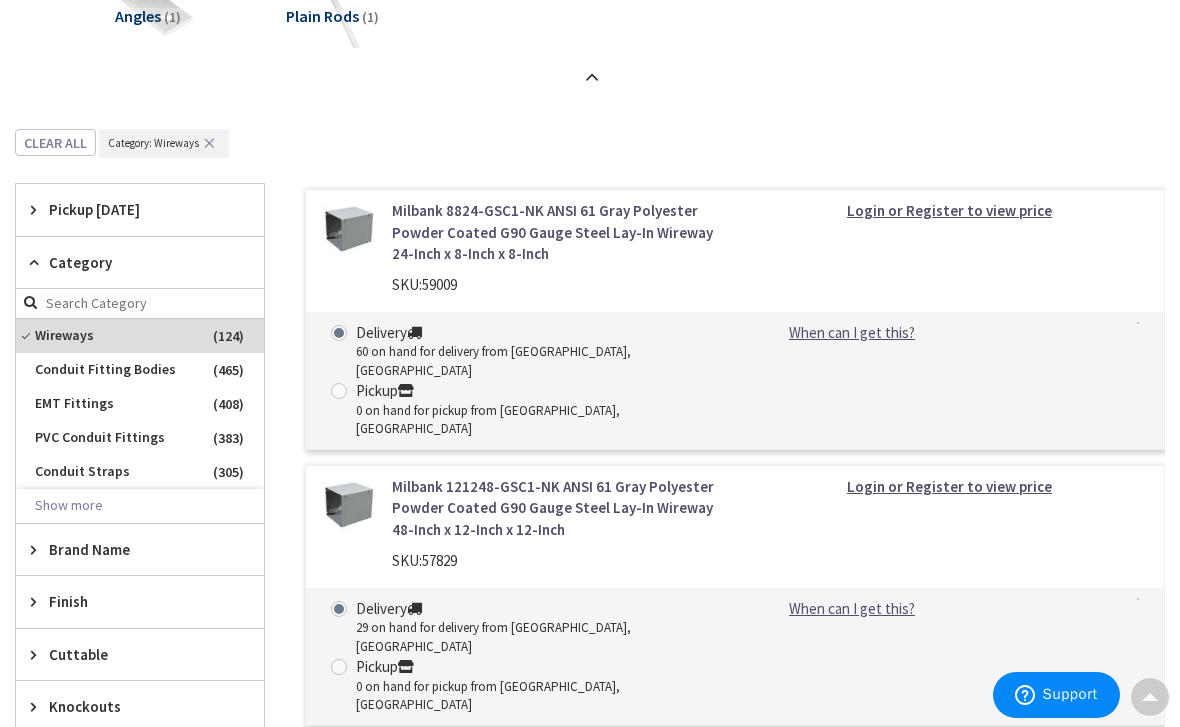 click on "Category" at bounding box center [140, 263] 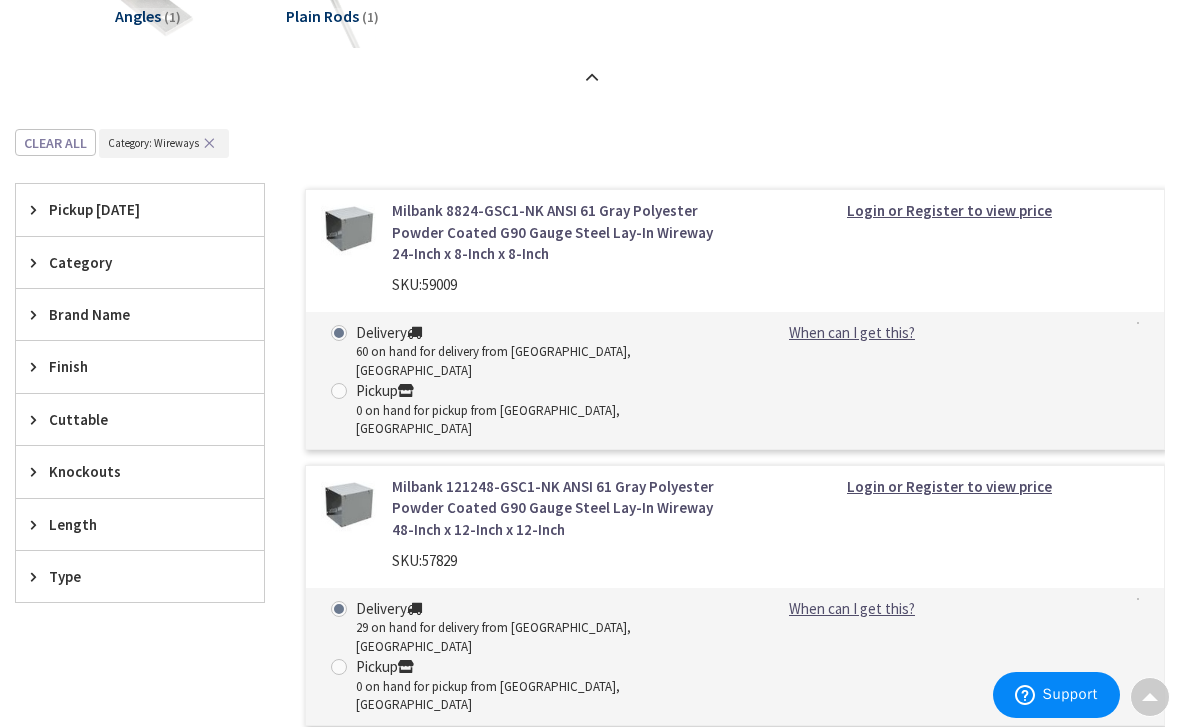 click on "Type" at bounding box center (130, 576) 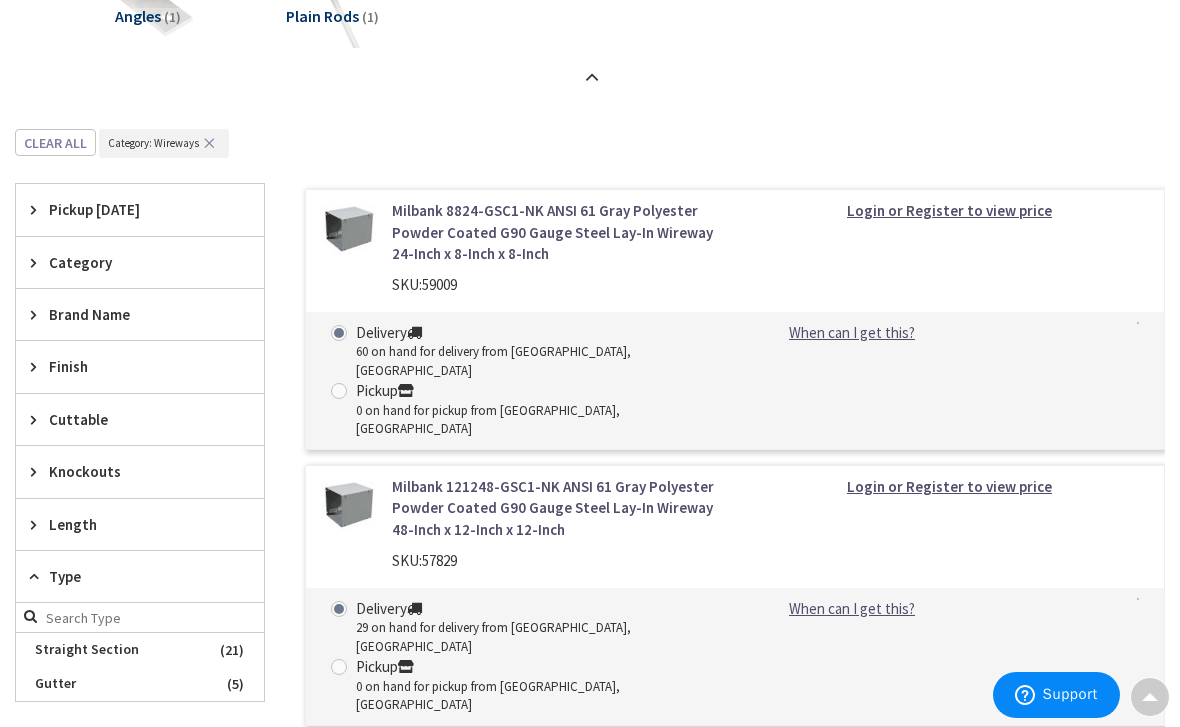 click at bounding box center (38, 576) 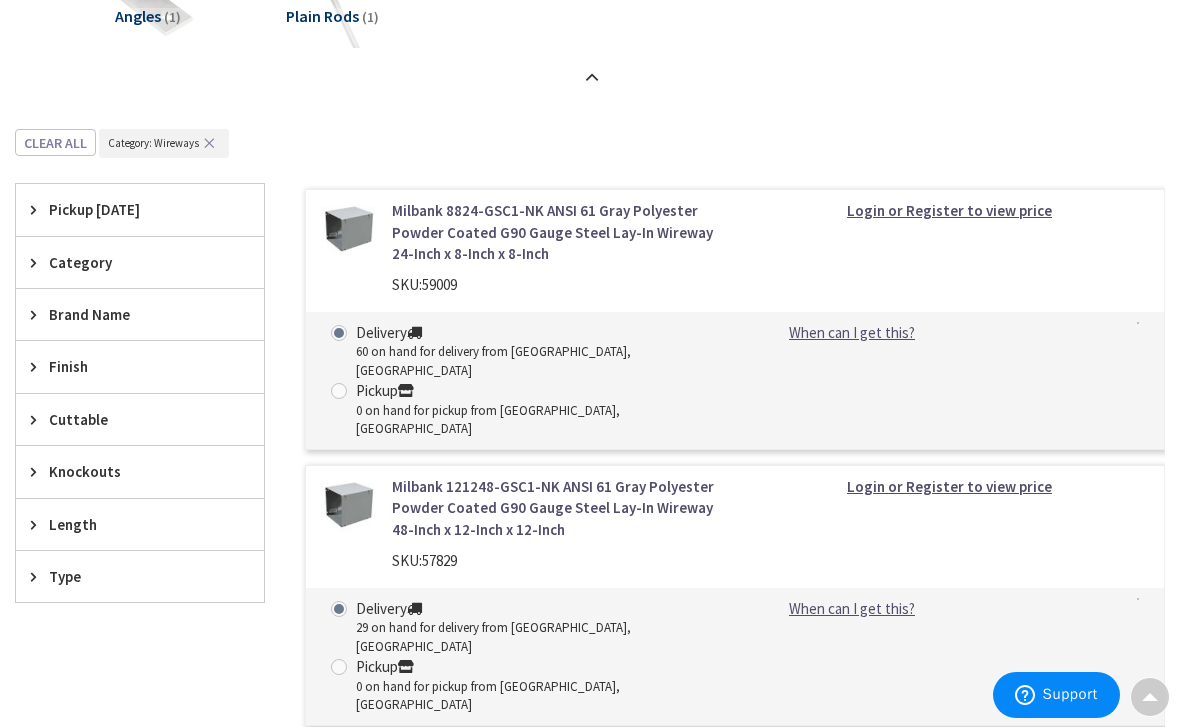 click at bounding box center [38, 524] 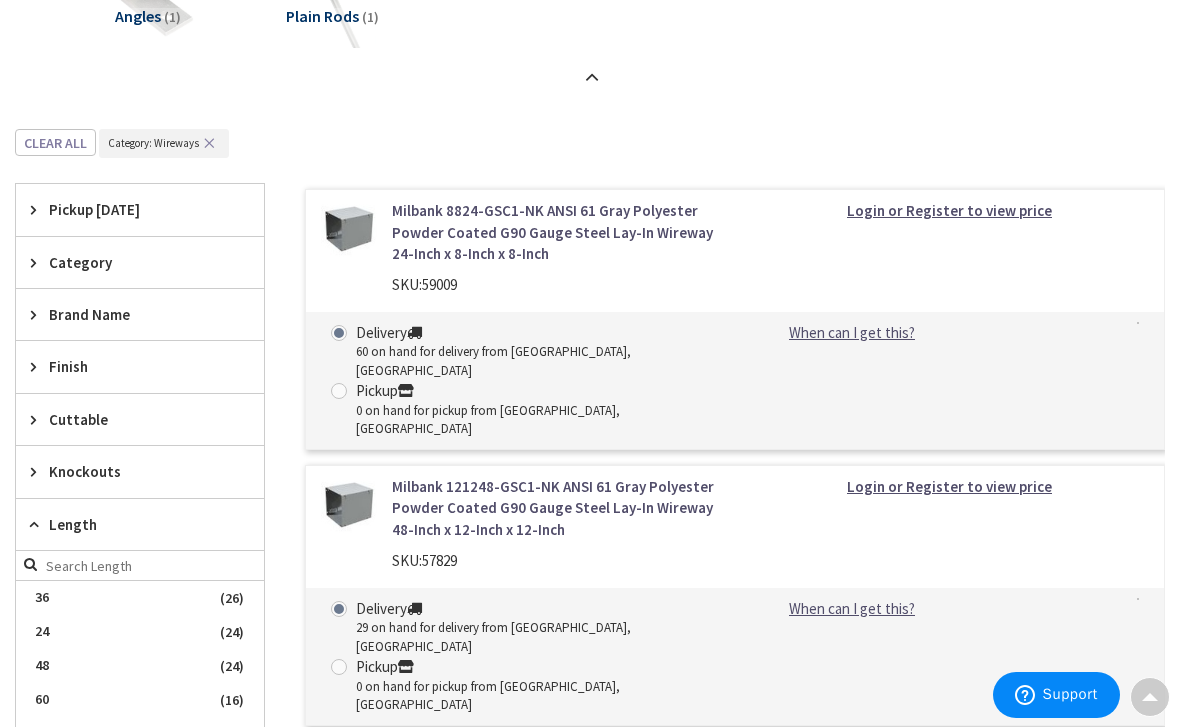 click on "12" at bounding box center [140, 734] 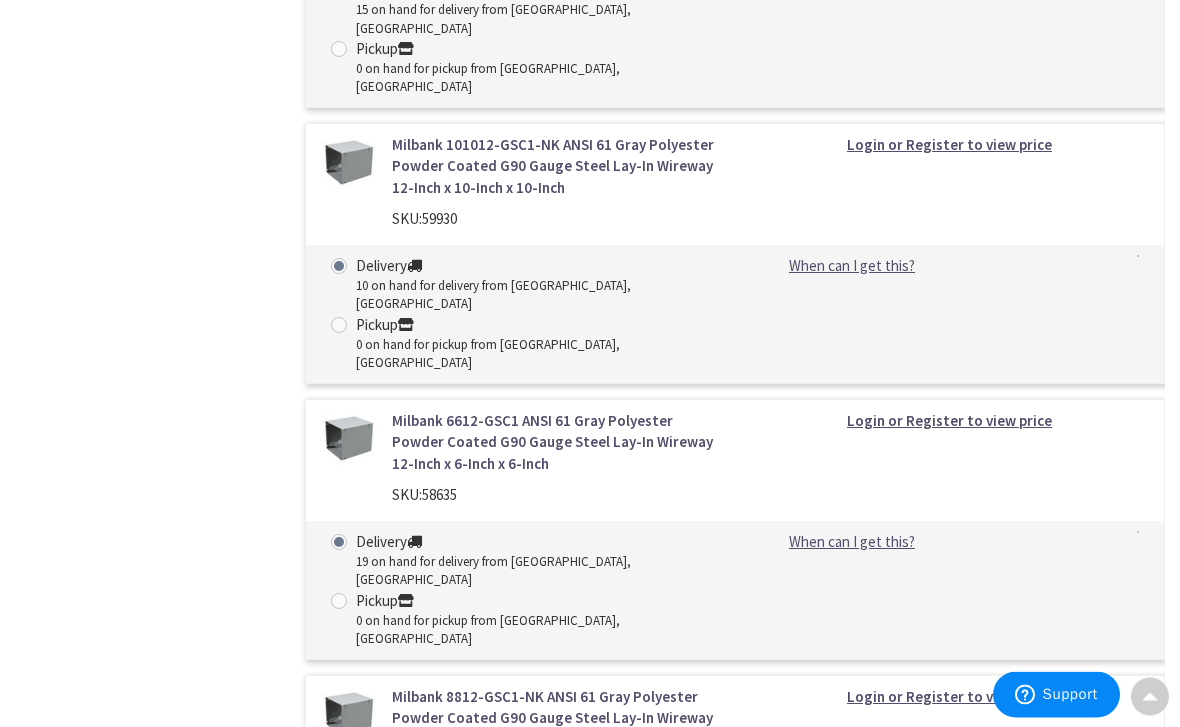 scroll, scrollTop: 1610, scrollLeft: 0, axis: vertical 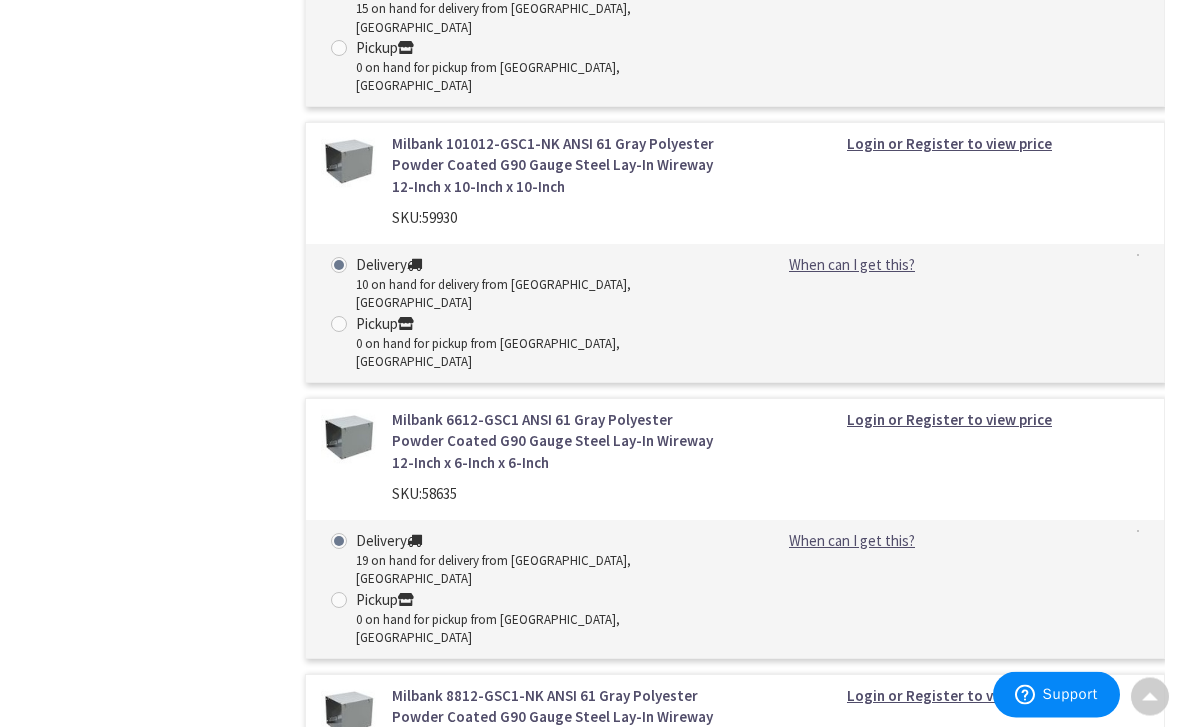 click on "Milbank 8812-GSC1-NK ANSI 61 Gray Polyester Powder Coated G90 Gauge Steel Lay-In Wireway 12-Inch x 8-Inch x 8-Inch
SKU:  58993
Login or Register to view price
Delivery
4 on hand for delivery from Middletown, CT
Pickup" at bounding box center [735, 805] 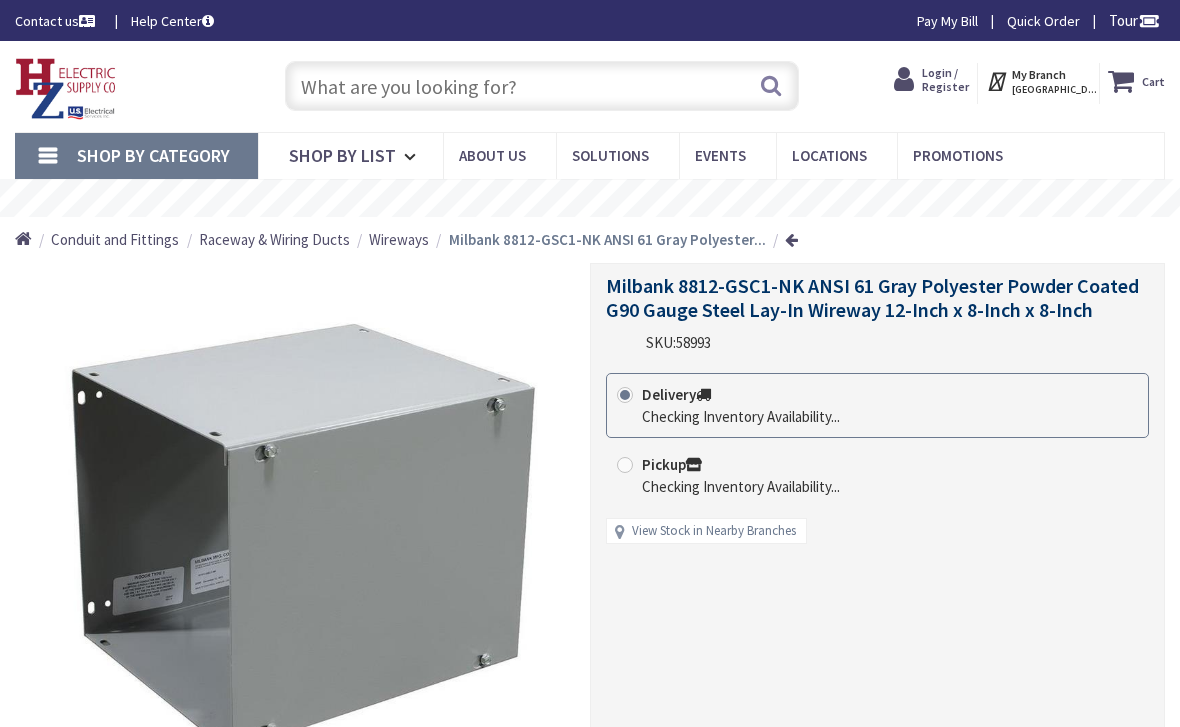 scroll, scrollTop: 0, scrollLeft: 0, axis: both 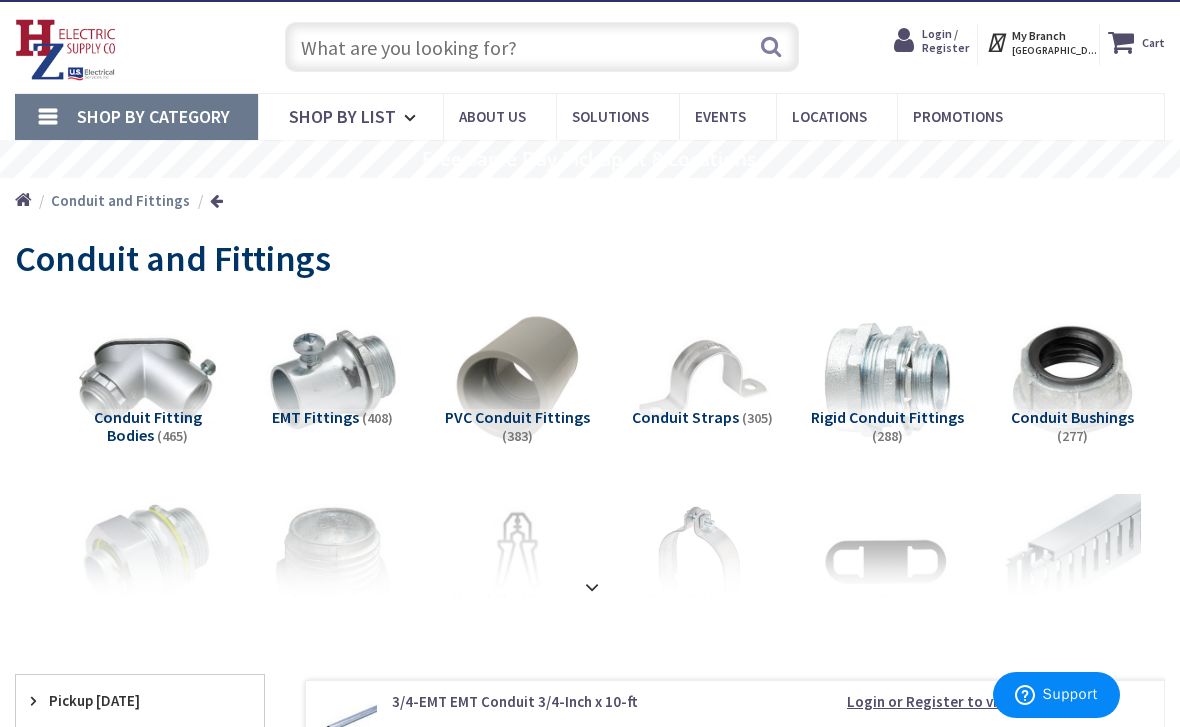 click at bounding box center (592, 587) 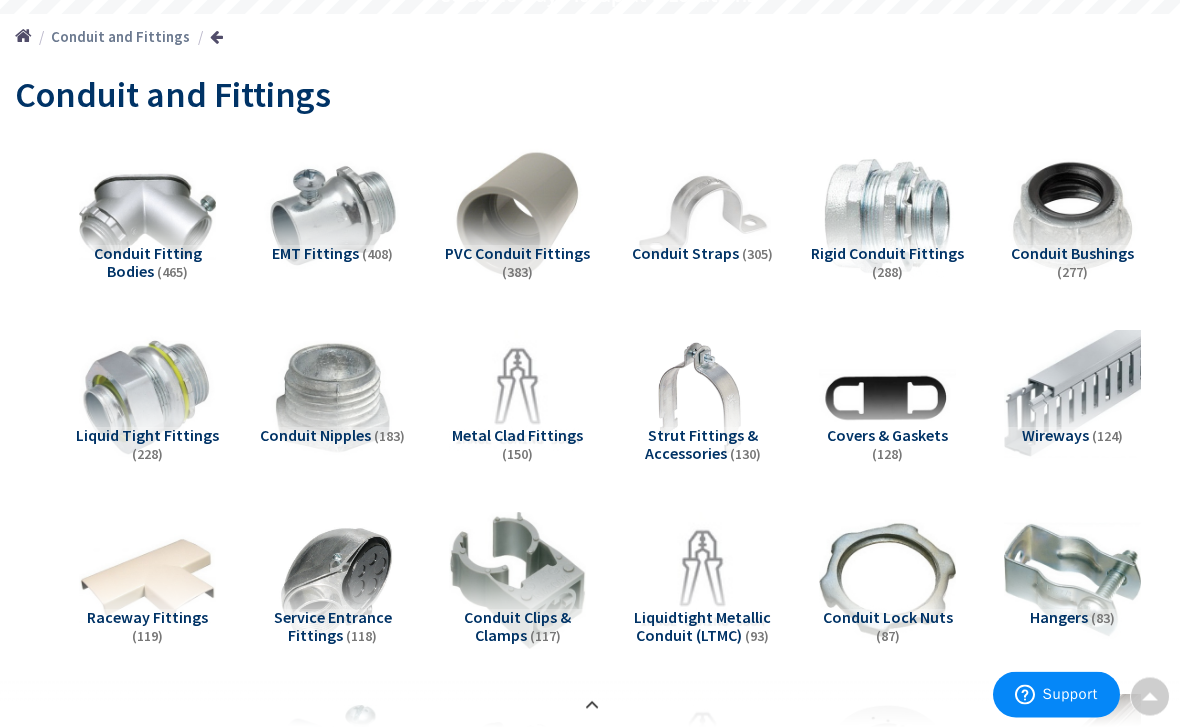 click on "Wireways" at bounding box center (1055, 436) 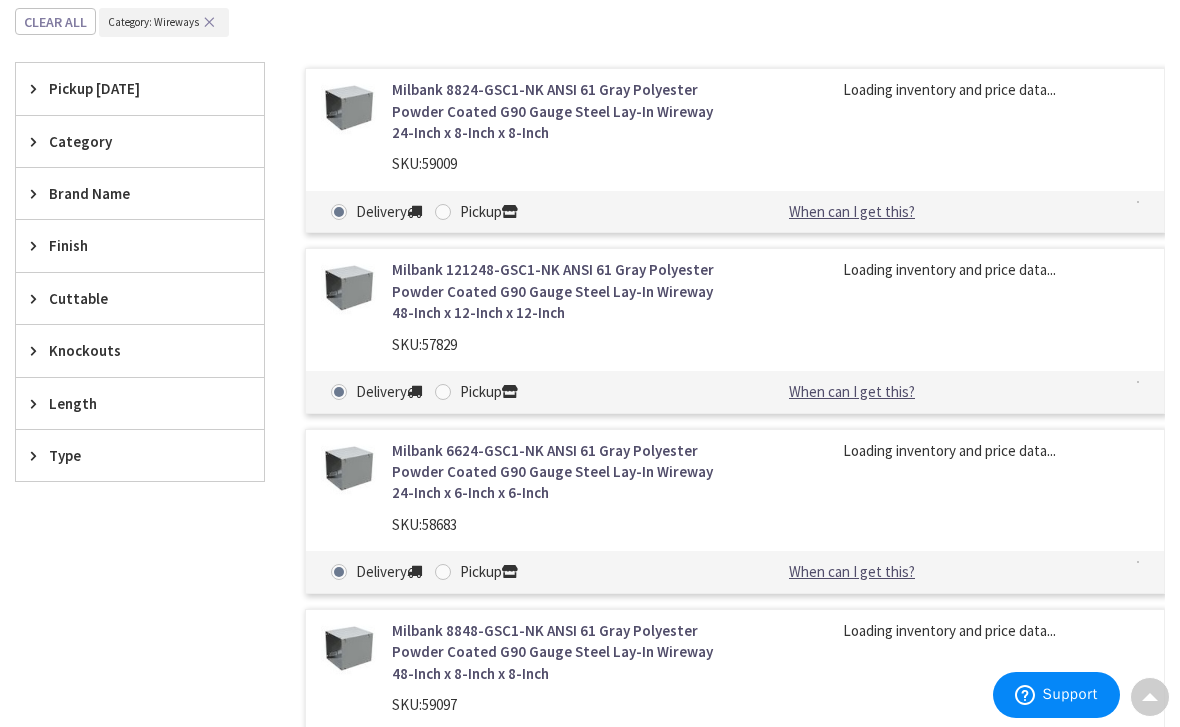 scroll, scrollTop: 2022, scrollLeft: 0, axis: vertical 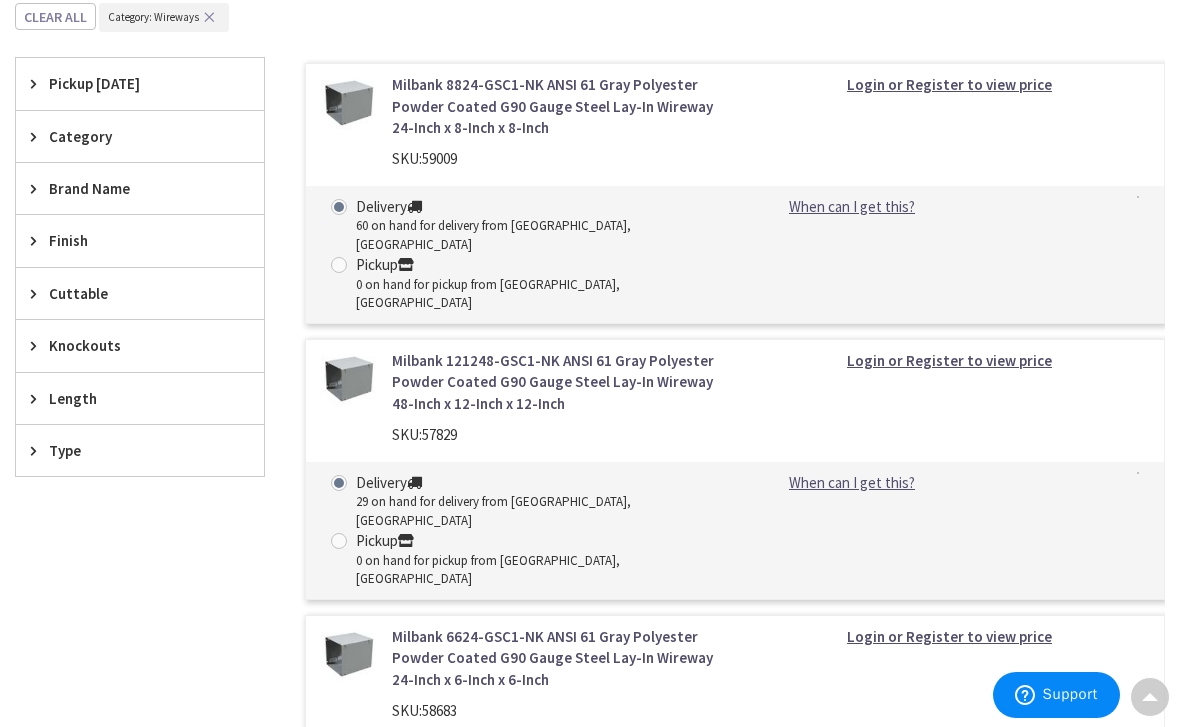 click at bounding box center [38, 398] 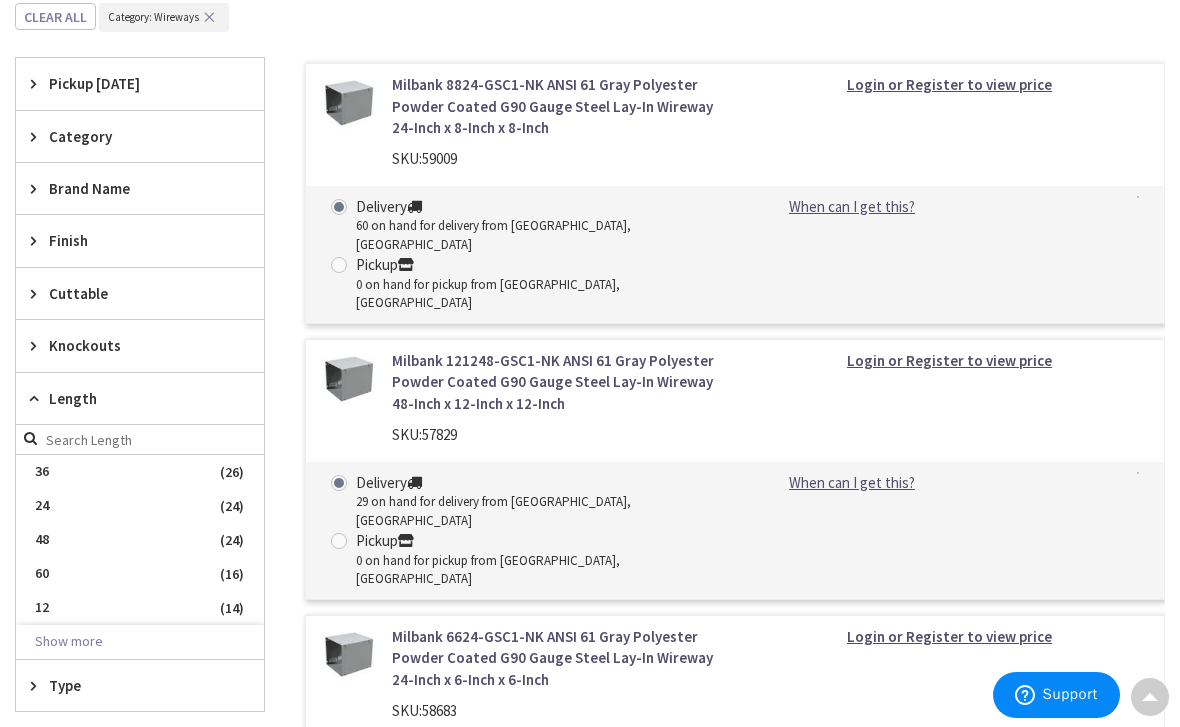 click at bounding box center [38, 398] 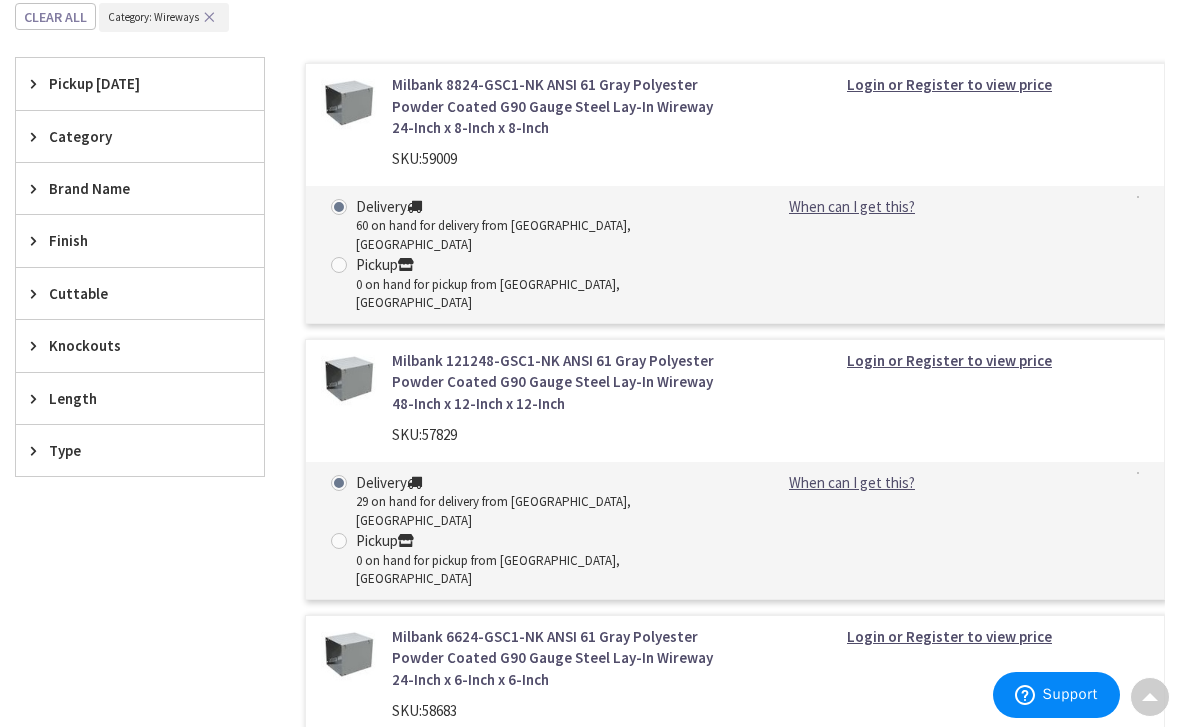 click at bounding box center [38, 293] 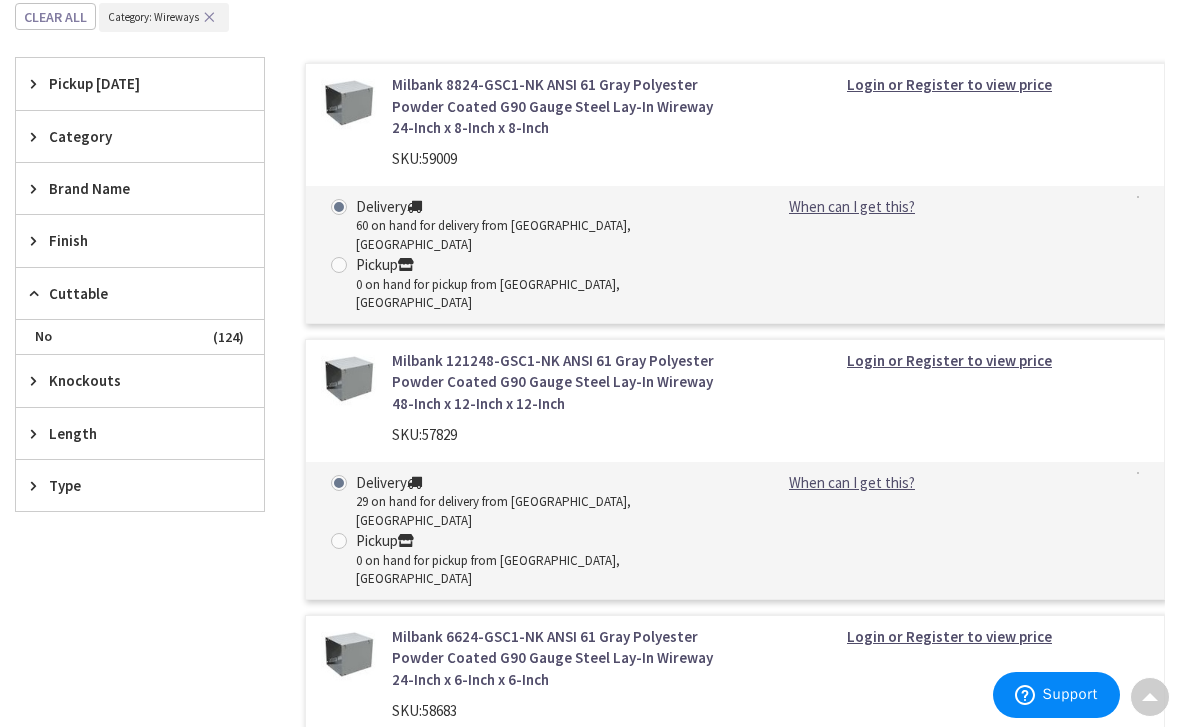 click at bounding box center [38, 293] 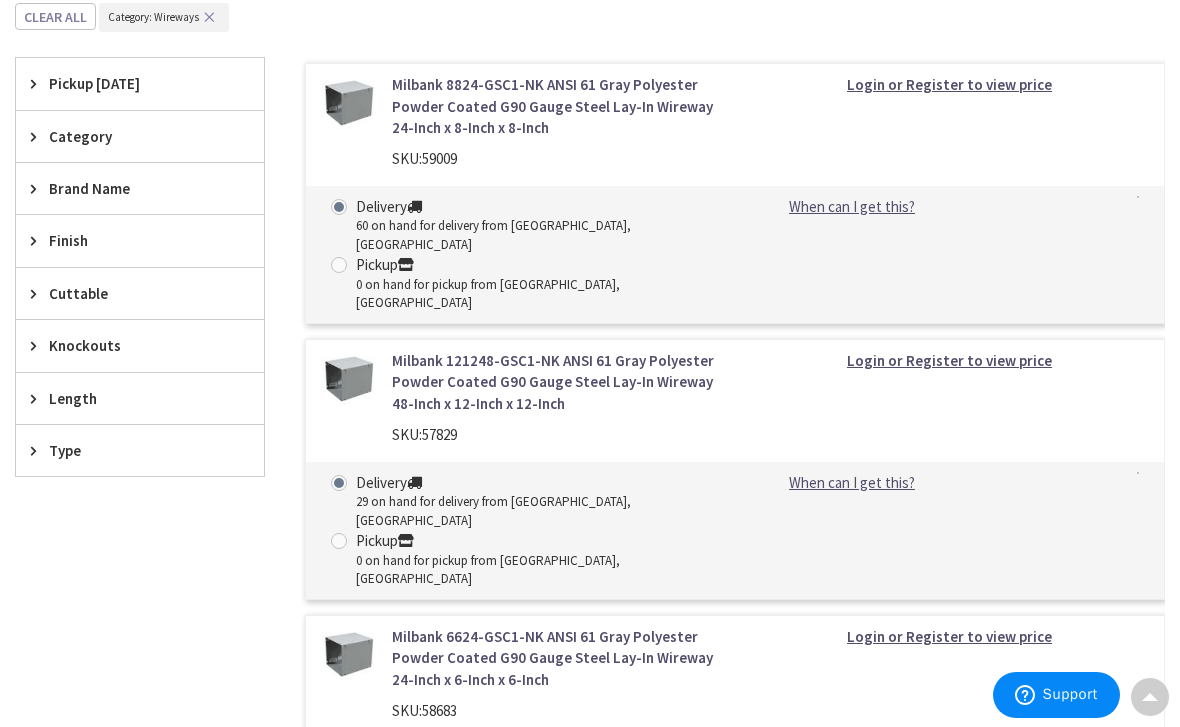 click at bounding box center (38, 136) 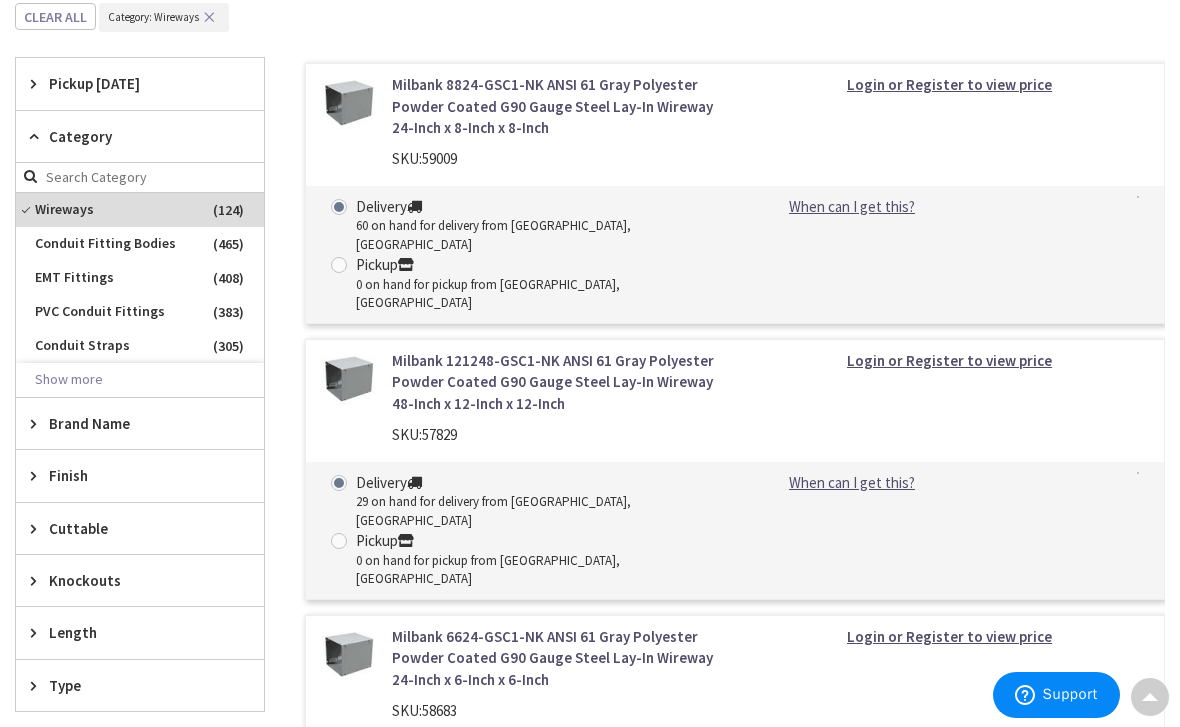 click on "Show more" at bounding box center [140, 380] 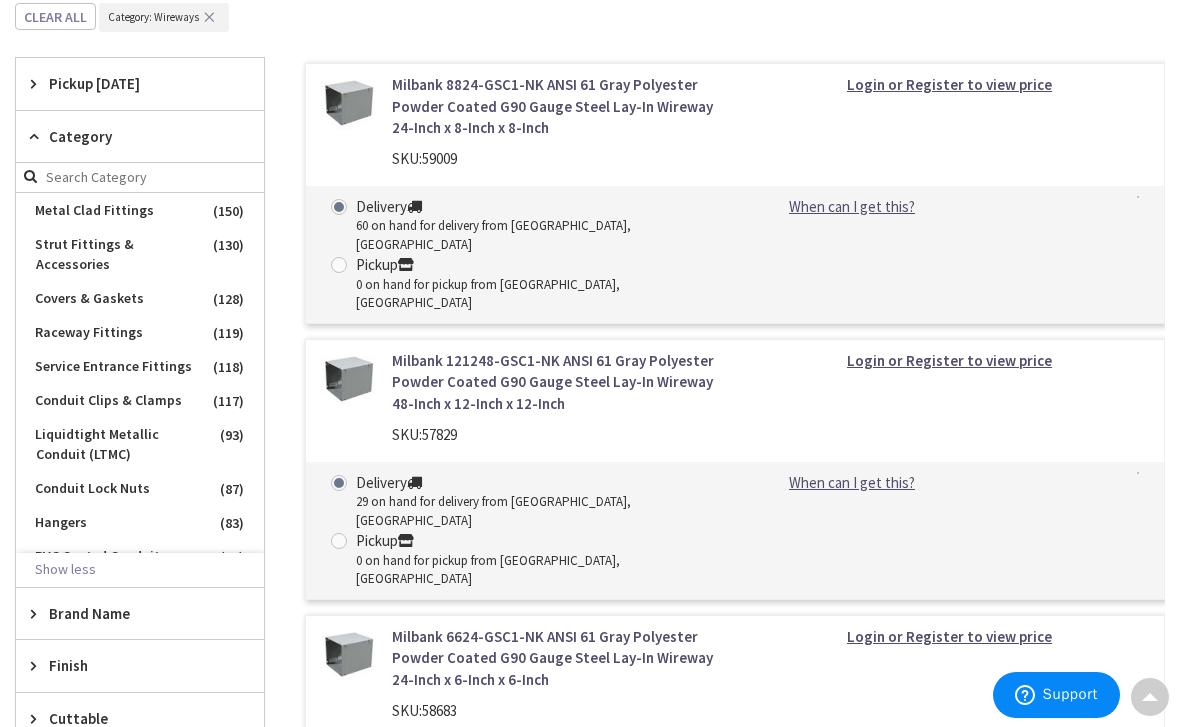 scroll, scrollTop: 302, scrollLeft: 0, axis: vertical 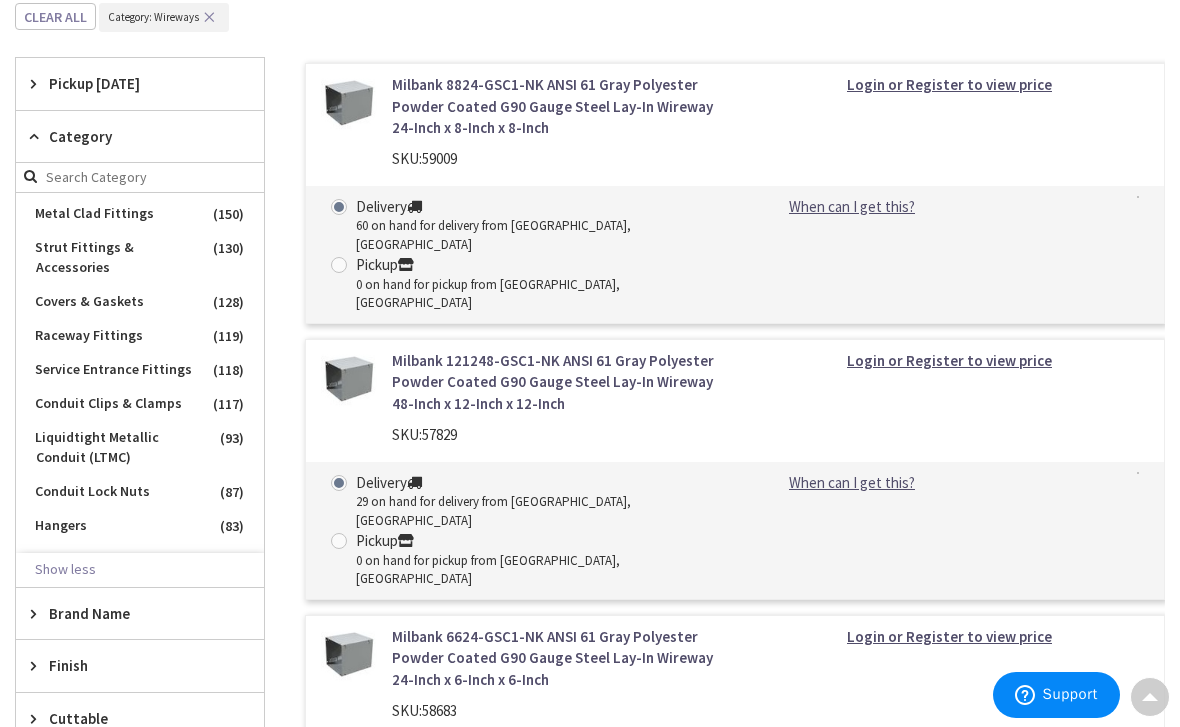 click on "Raceway Fittings" at bounding box center [140, 336] 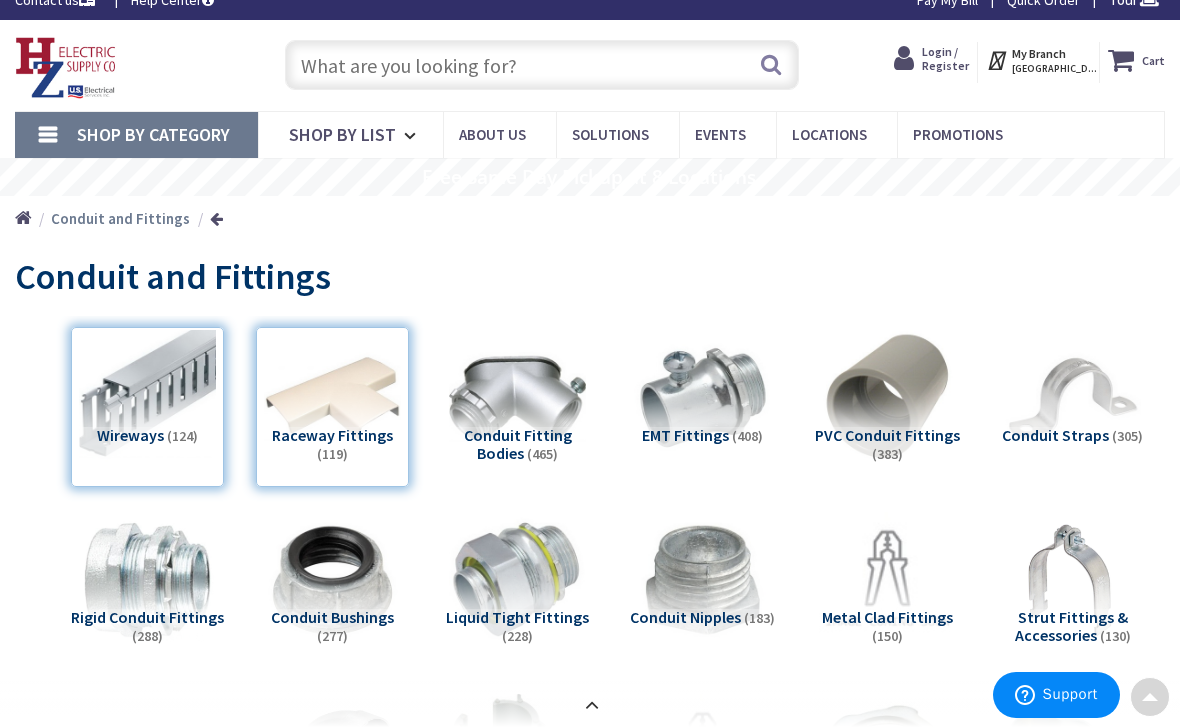 scroll, scrollTop: 0, scrollLeft: 0, axis: both 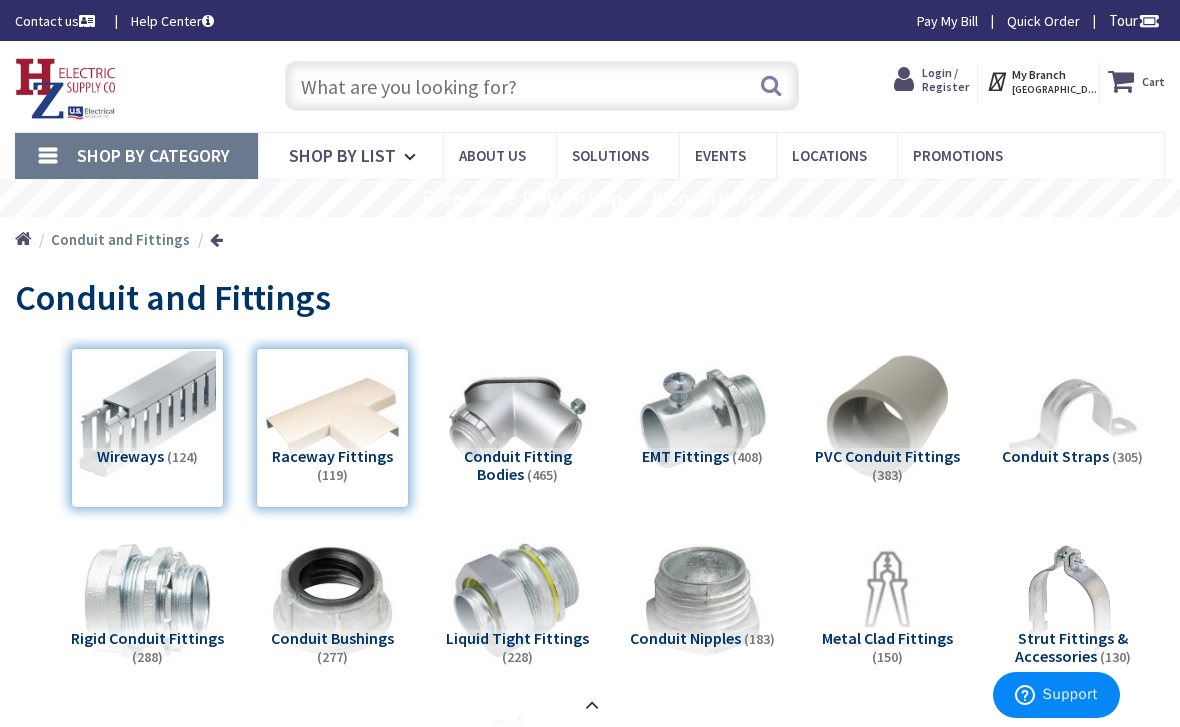 click at bounding box center [542, 86] 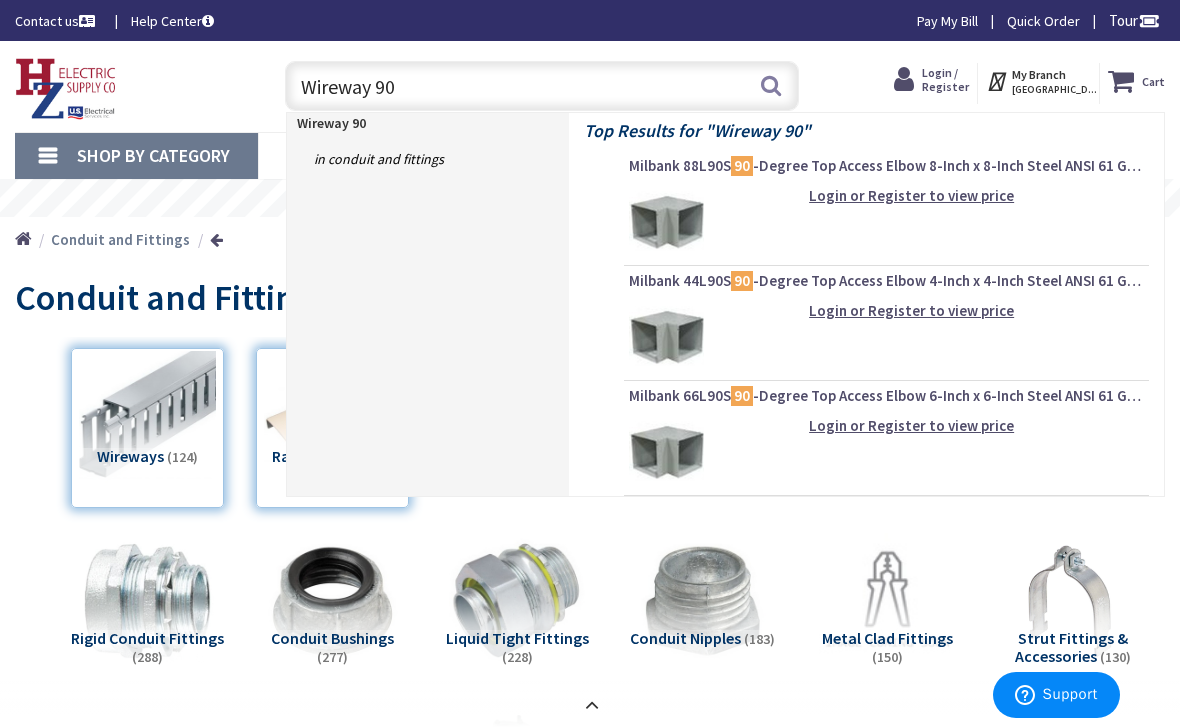 type on "Wireway 90" 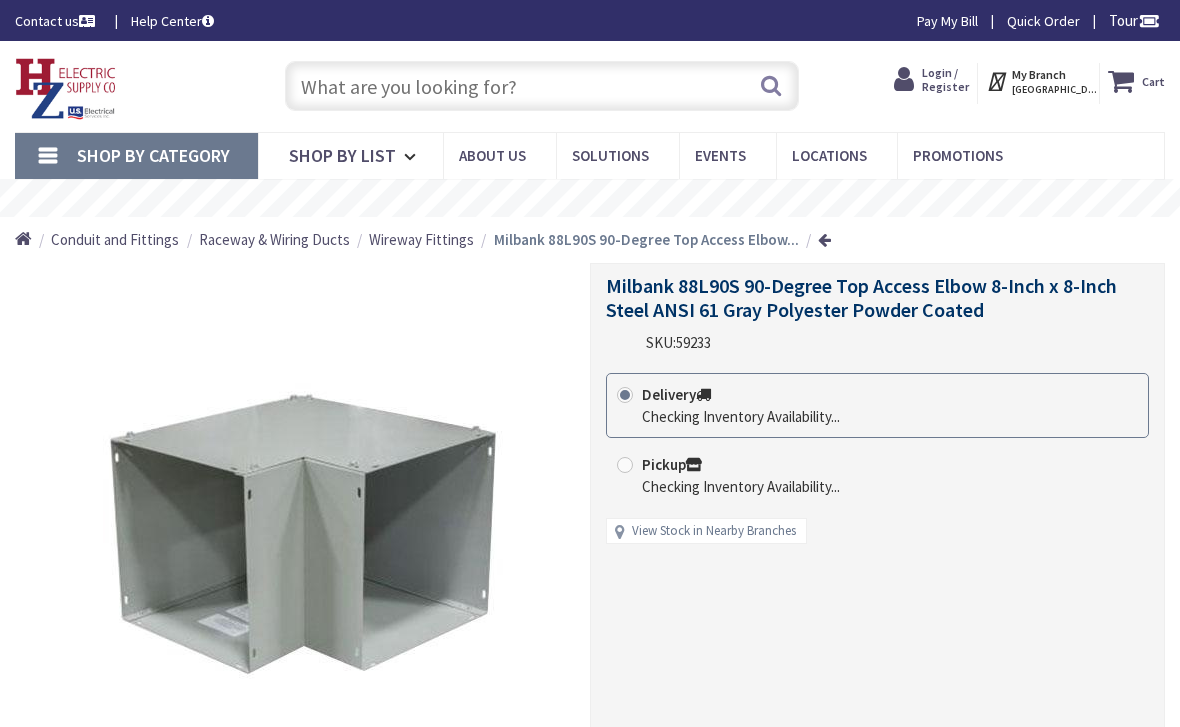 scroll, scrollTop: 0, scrollLeft: 0, axis: both 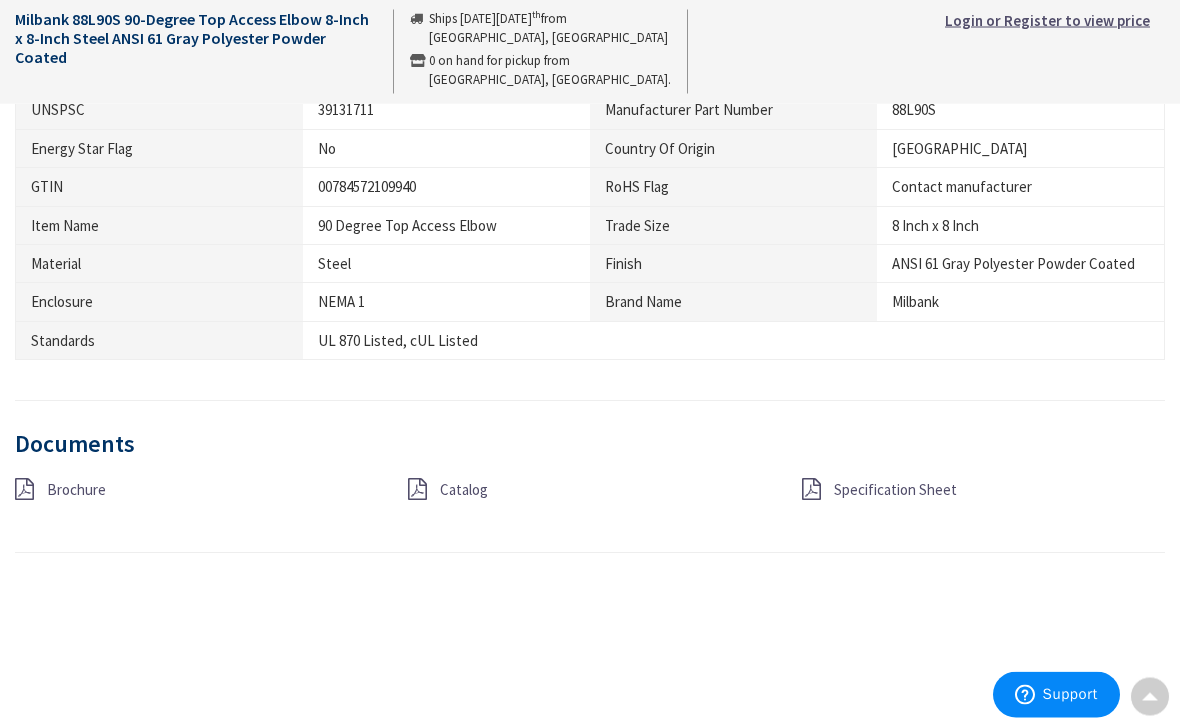 click on "Specification Sheet" at bounding box center (895, 490) 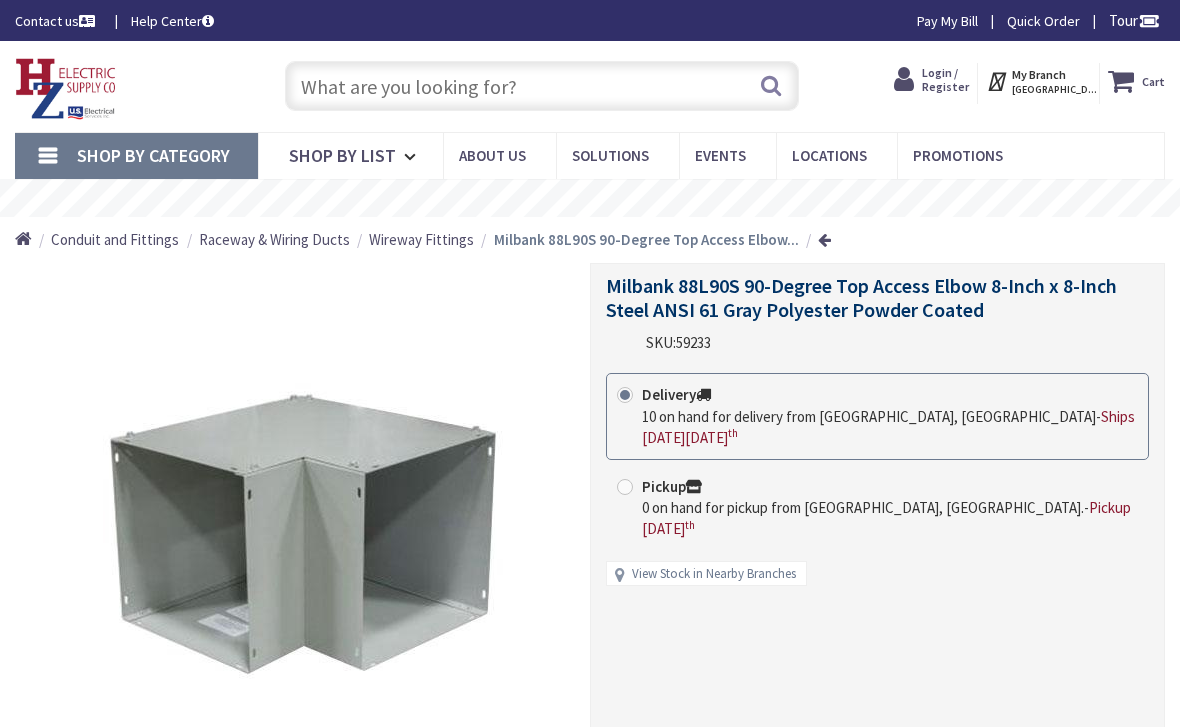 scroll, scrollTop: 37, scrollLeft: 0, axis: vertical 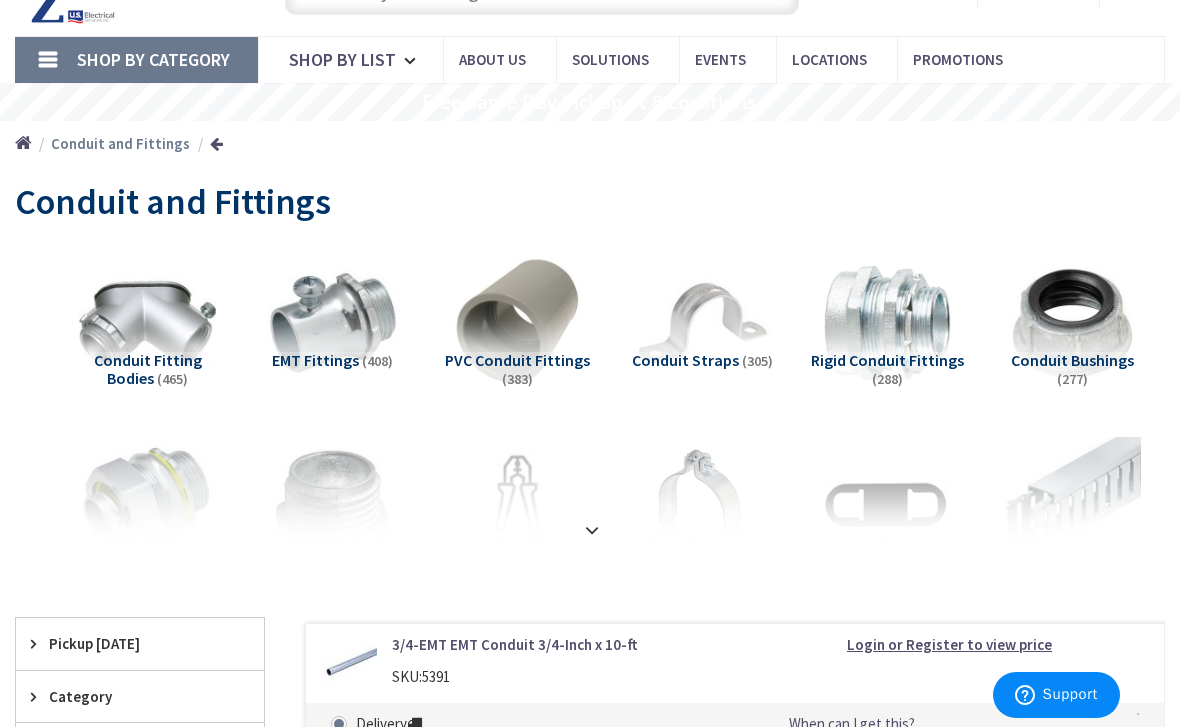 click at bounding box center (592, 530) 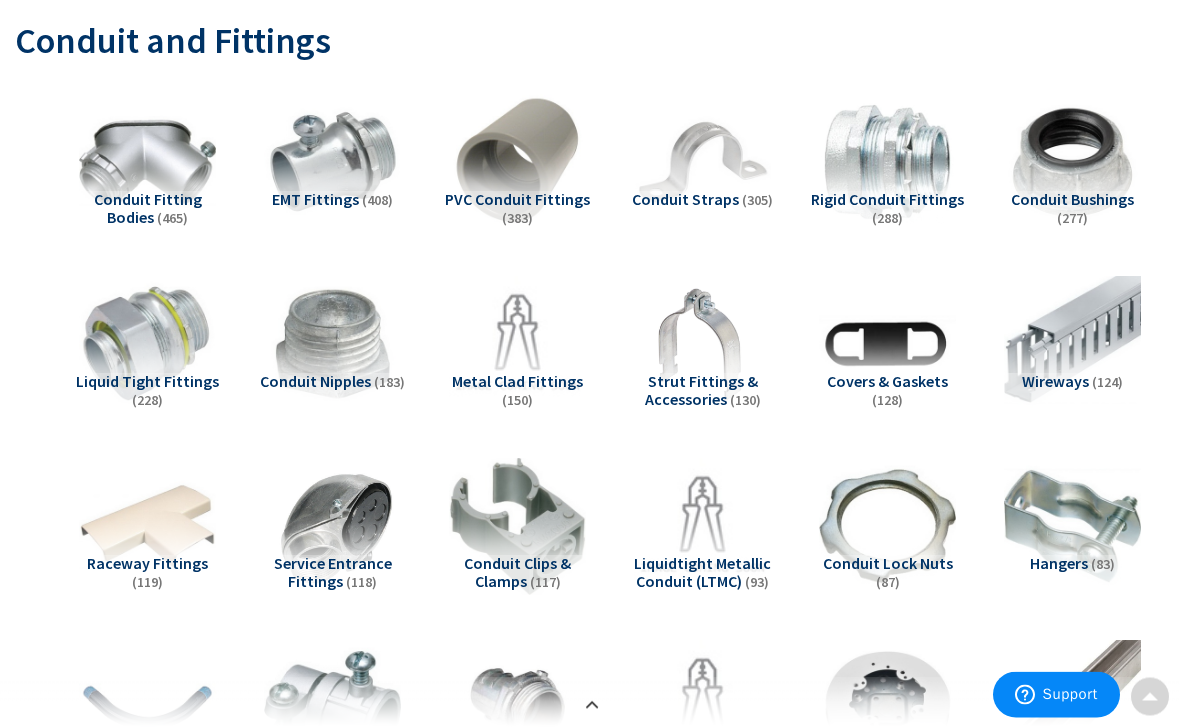 scroll, scrollTop: 260, scrollLeft: 0, axis: vertical 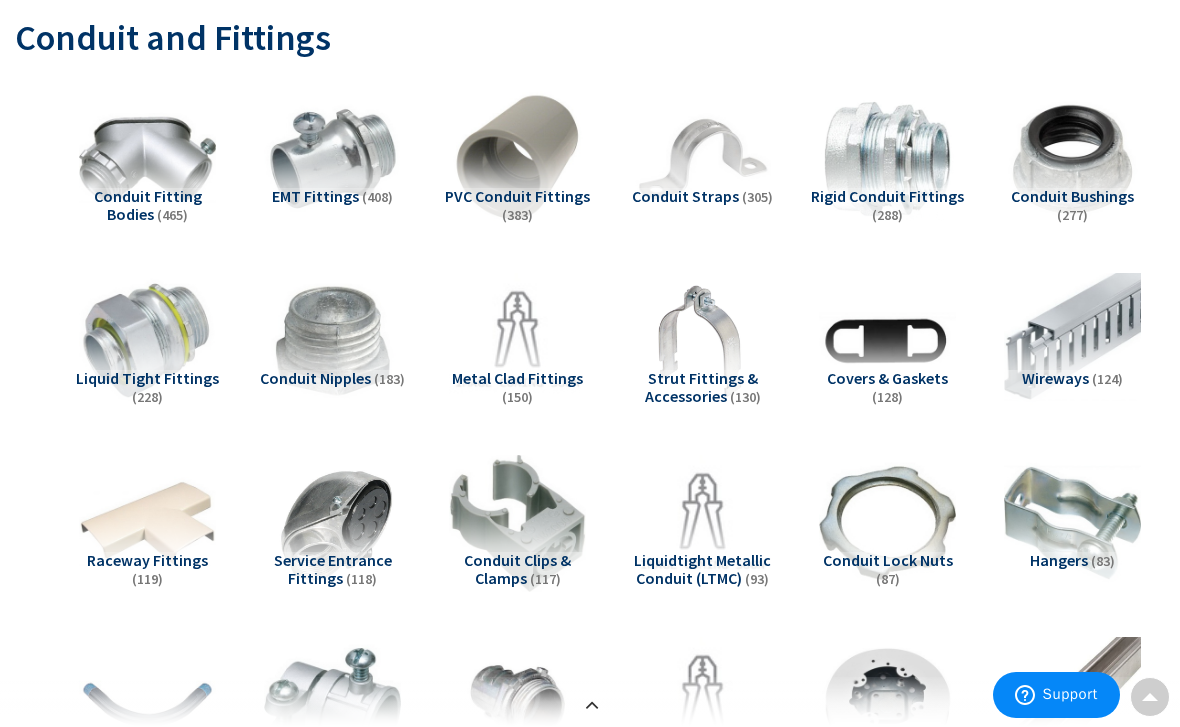 click at bounding box center [1073, 342] 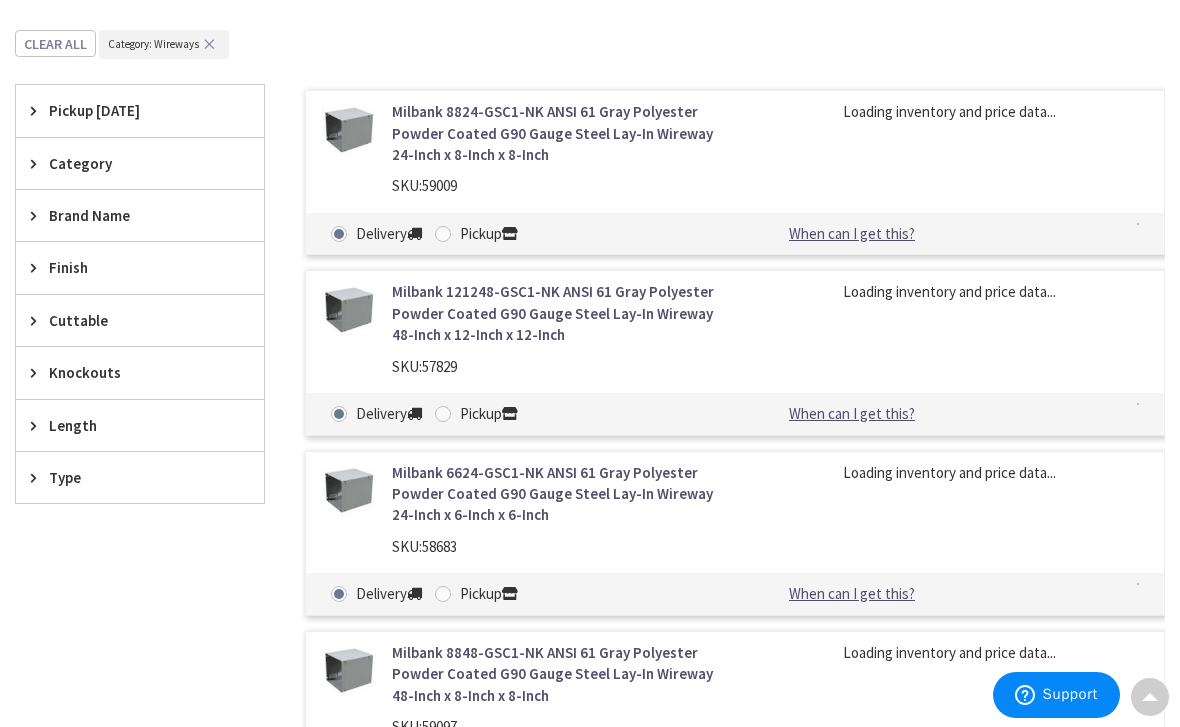 scroll, scrollTop: 2022, scrollLeft: 0, axis: vertical 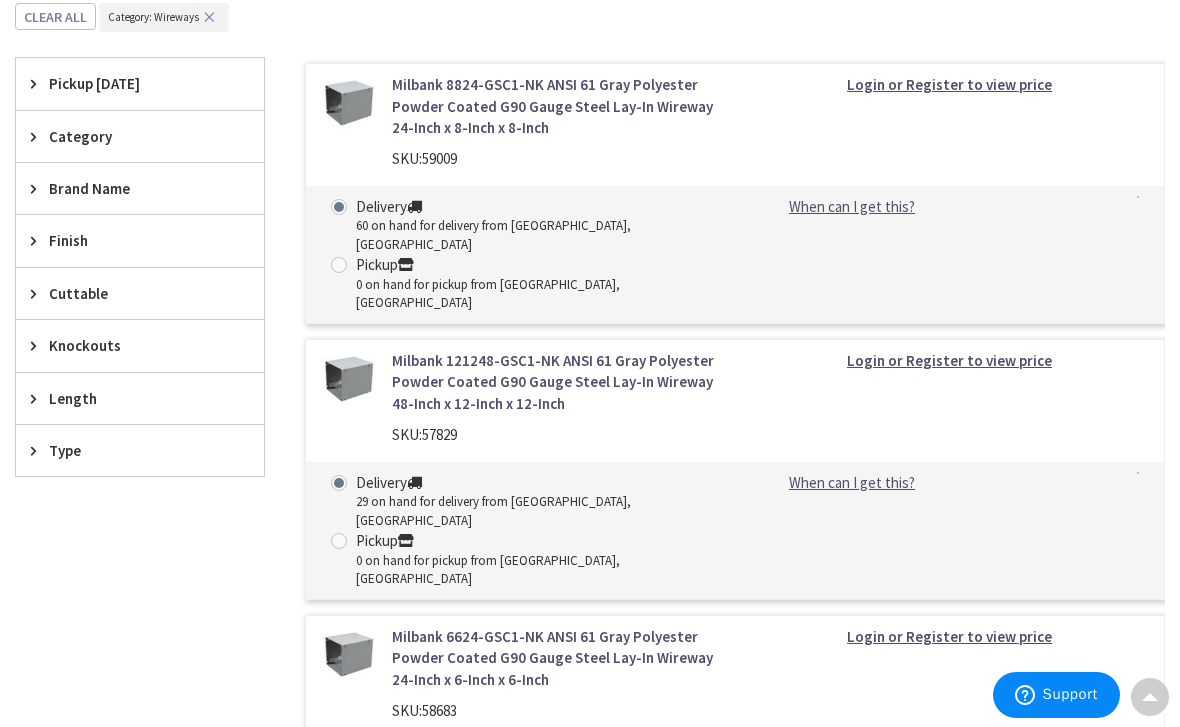 click on "Length" at bounding box center (140, 398) 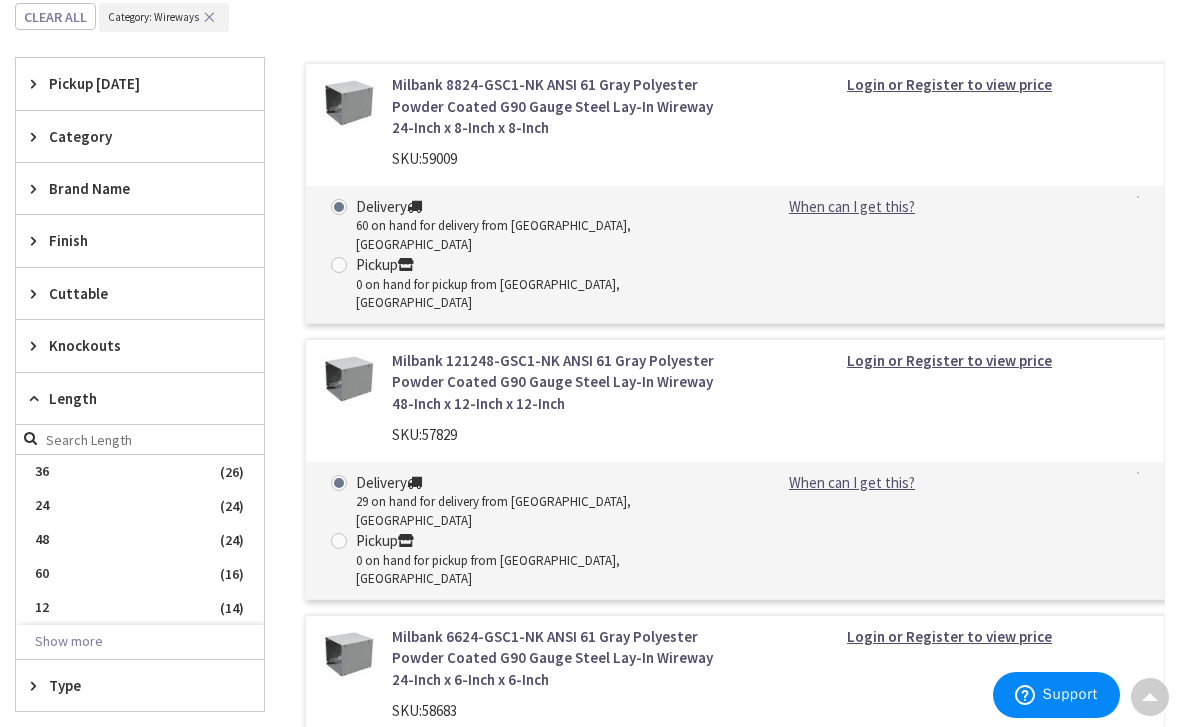 click on "12" at bounding box center (140, 608) 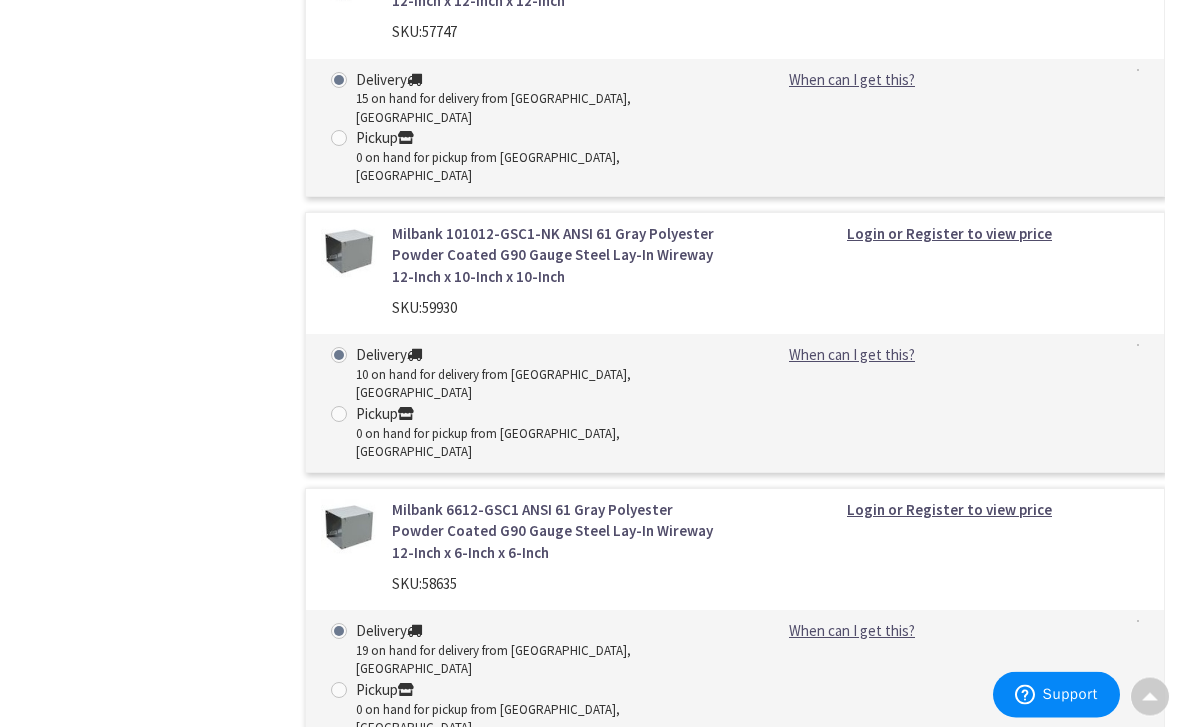 scroll, scrollTop: 1521, scrollLeft: 0, axis: vertical 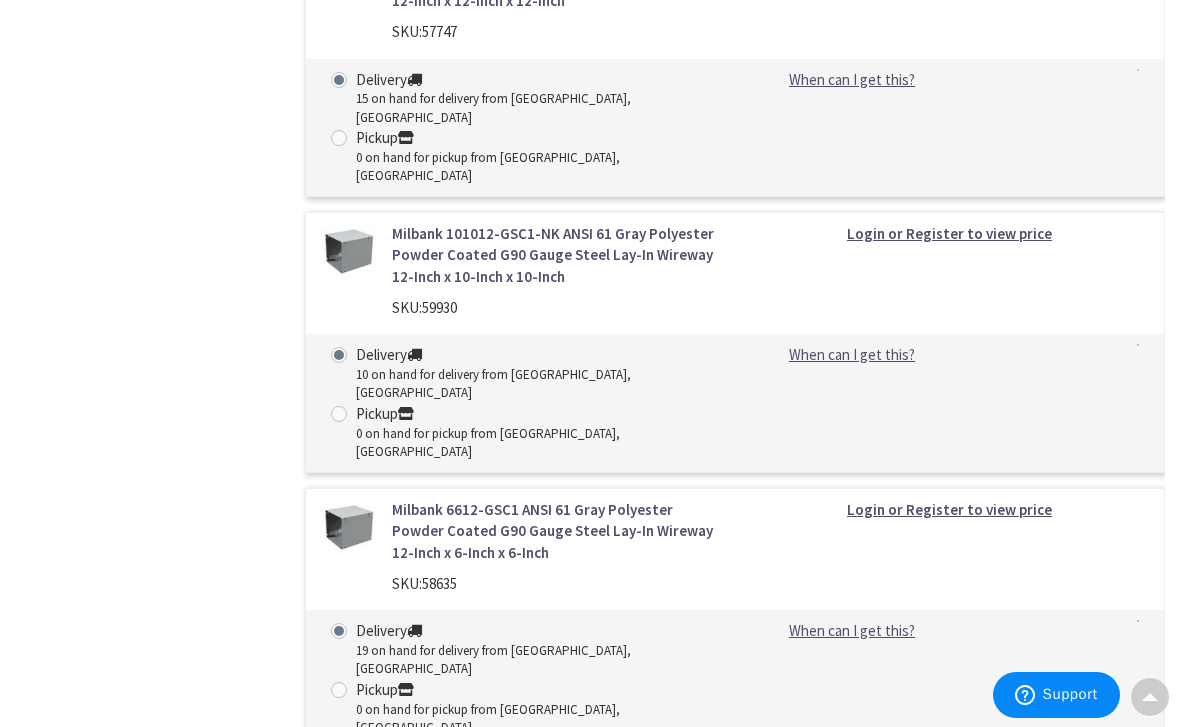 click on "Milbank 8812-GSC1-NK ANSI 61 Gray Polyester Powder Coated G90 Gauge Steel Lay-In Wireway 12-Inch x 8-Inch x 8-Inch" at bounding box center [556, 807] 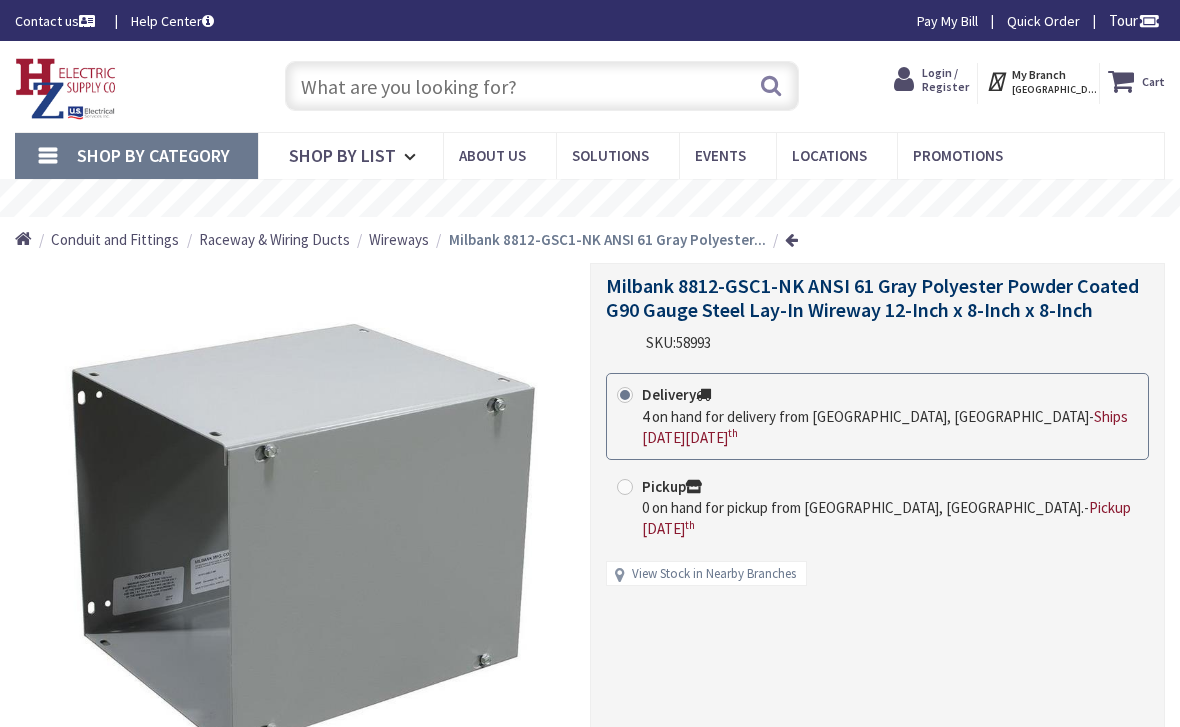 scroll, scrollTop: 0, scrollLeft: 0, axis: both 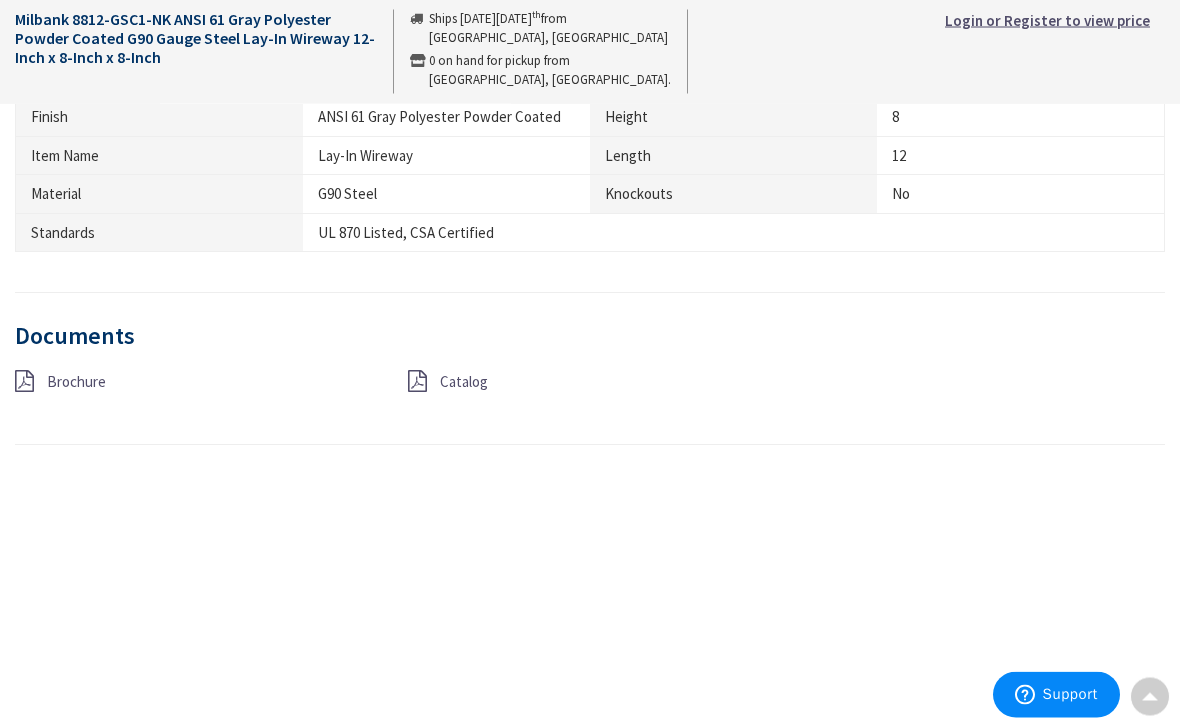 click on "Brochure" at bounding box center (76, 382) 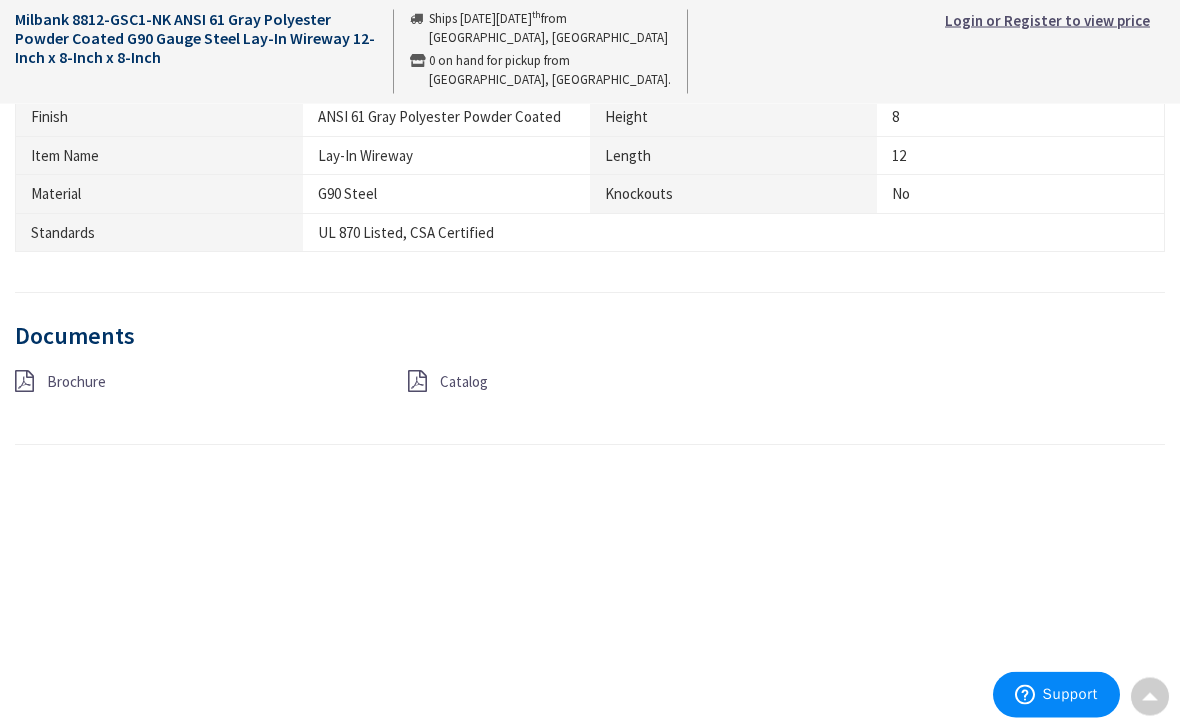 scroll, scrollTop: 1342, scrollLeft: 0, axis: vertical 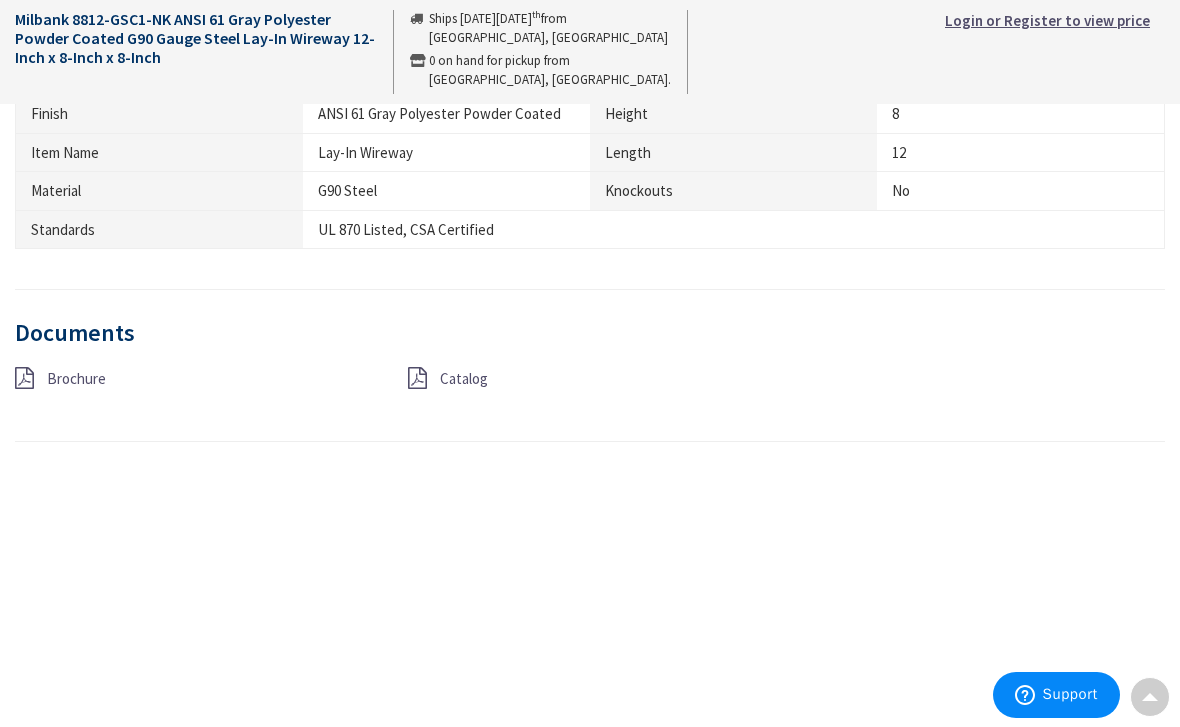 click on "Documents
Brochure     Catalog" at bounding box center [590, 381] 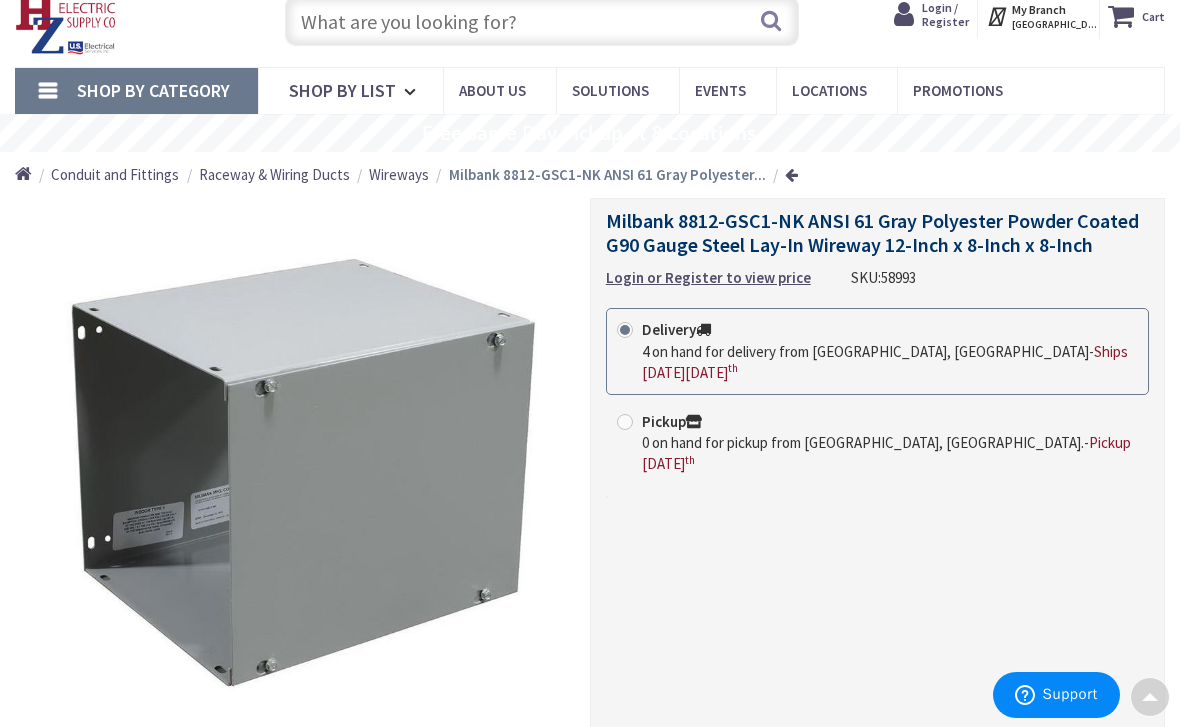 scroll, scrollTop: 0, scrollLeft: 0, axis: both 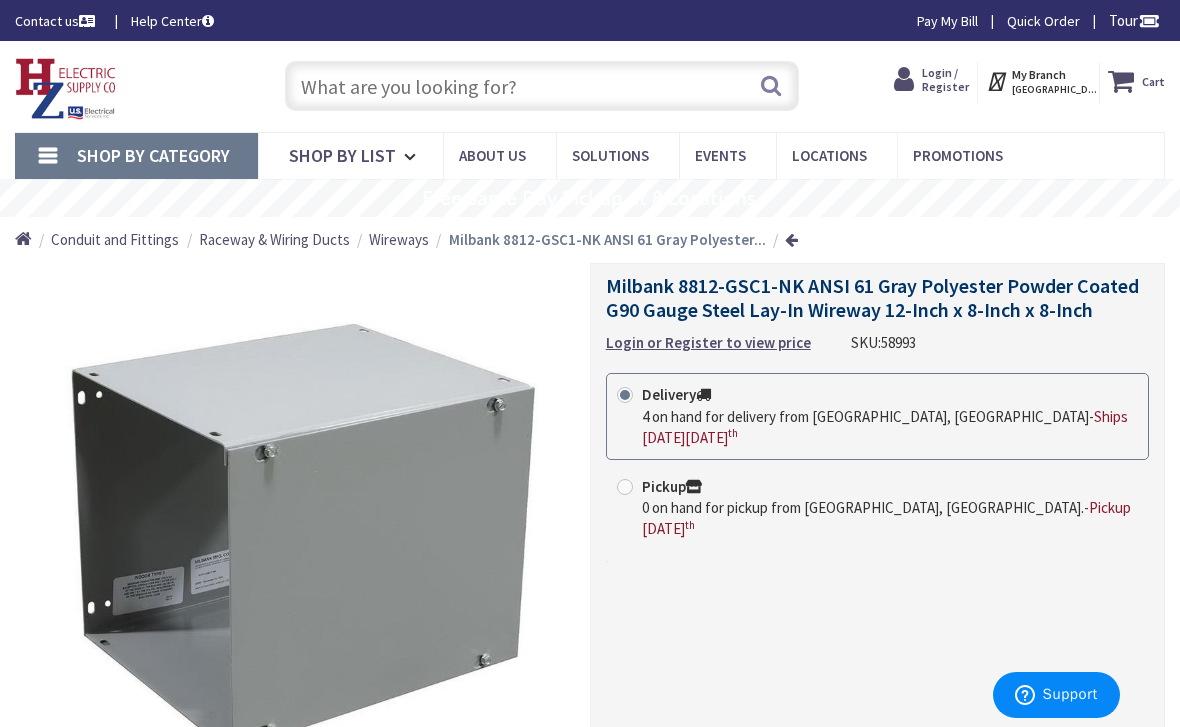 click at bounding box center (542, 86) 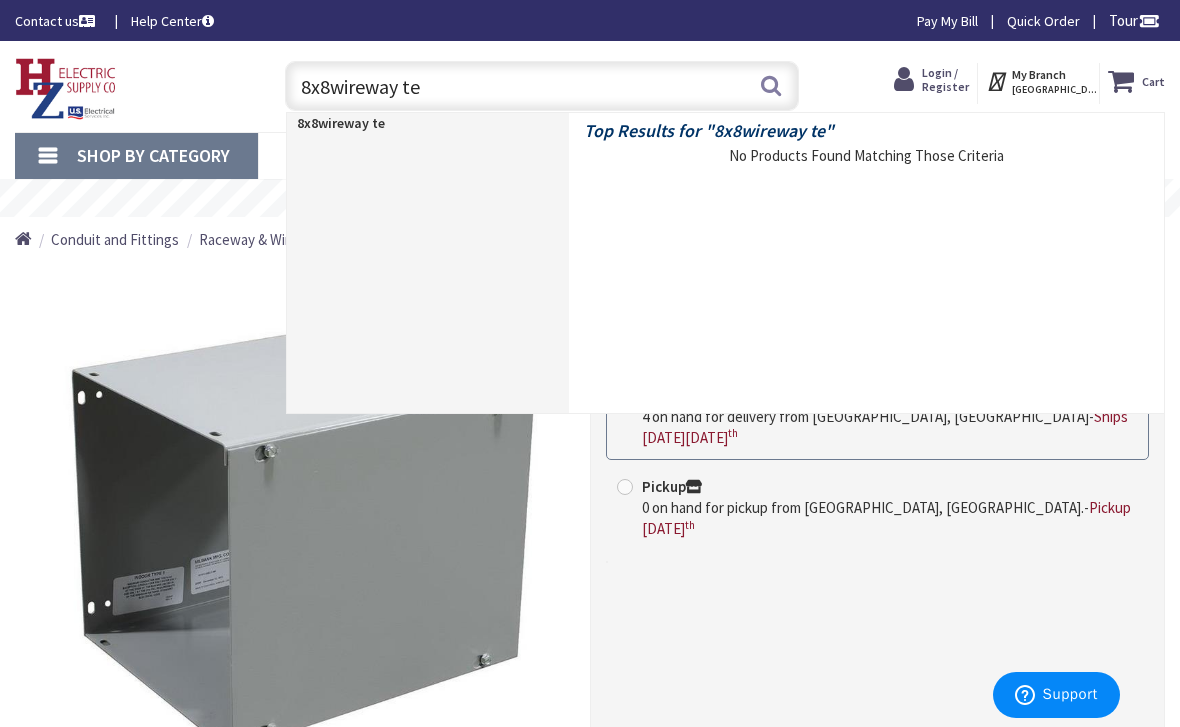 type on "8x8wireway tee" 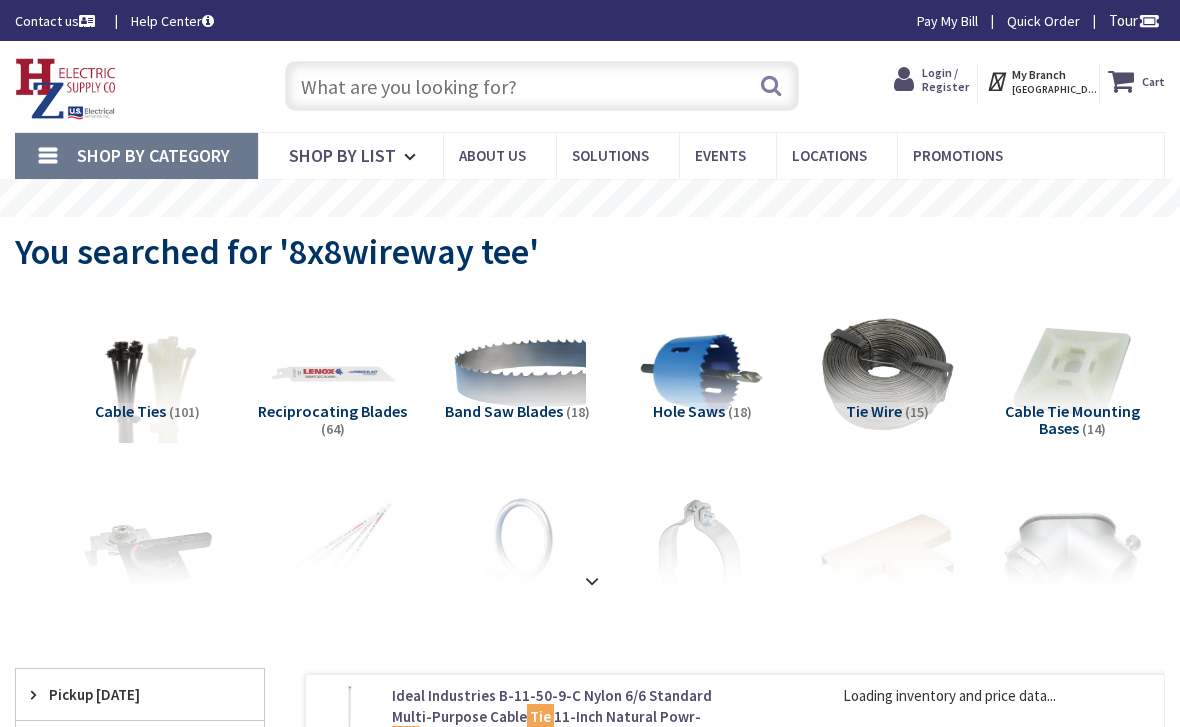 scroll, scrollTop: 0, scrollLeft: 0, axis: both 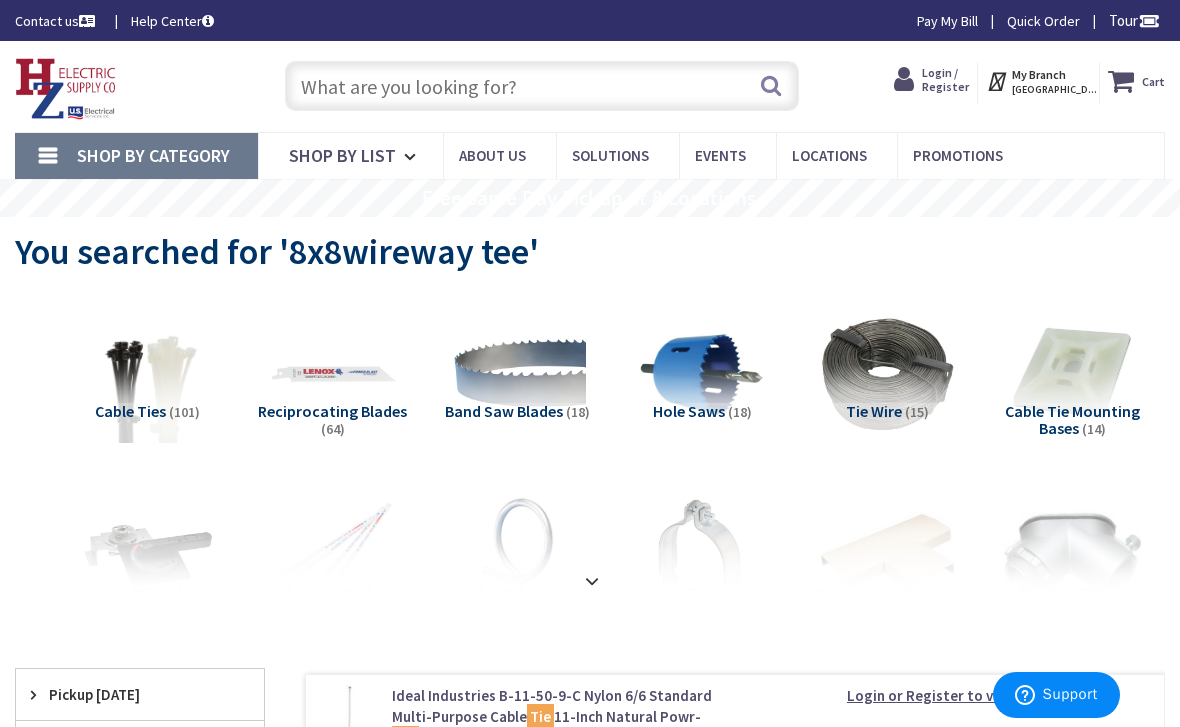 click at bounding box center [542, 86] 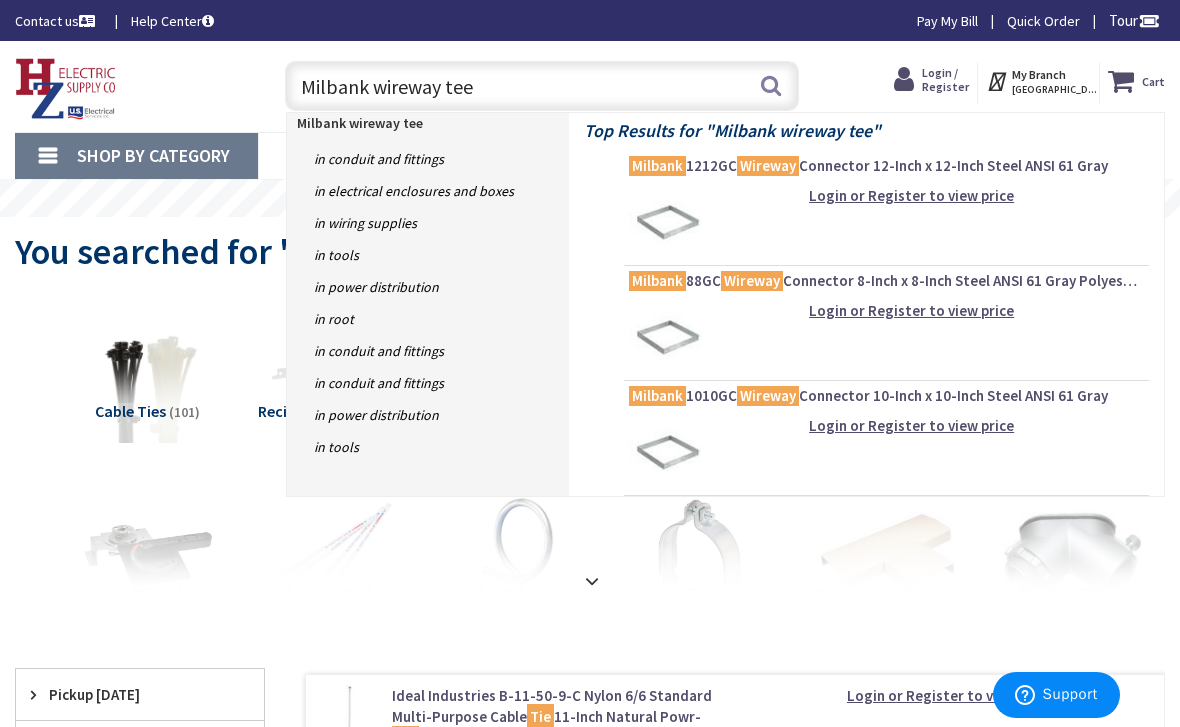 type on "Milbank wireway tee" 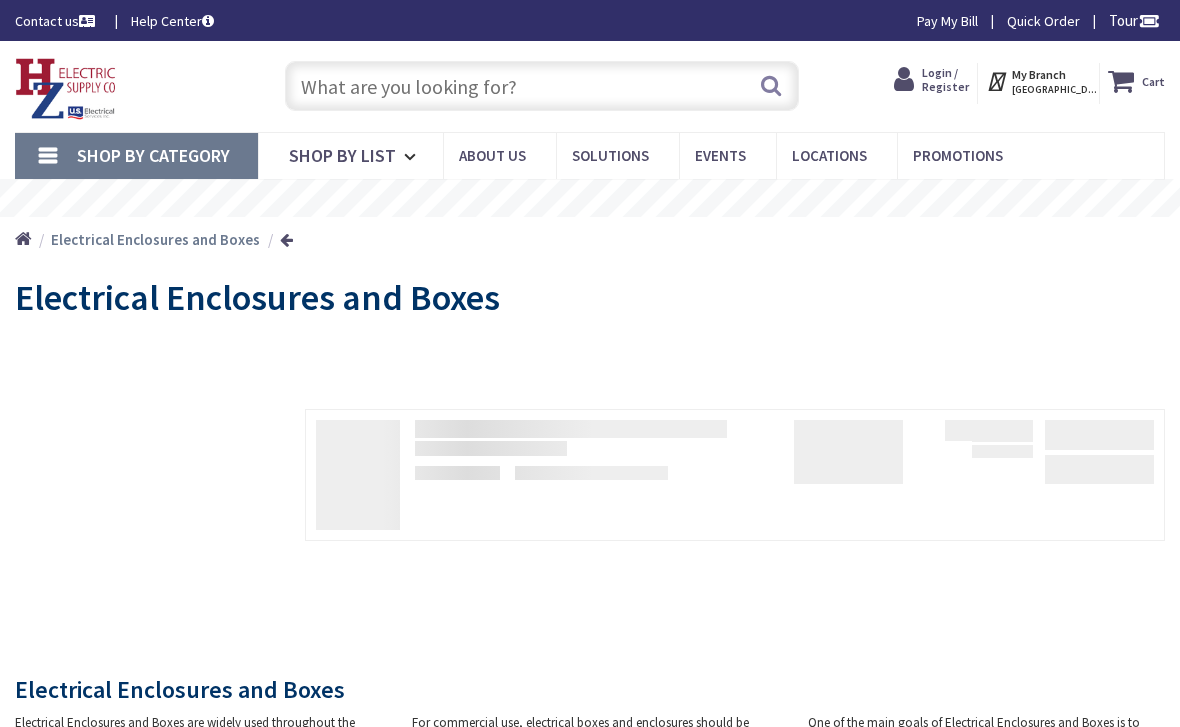 scroll, scrollTop: 0, scrollLeft: 0, axis: both 